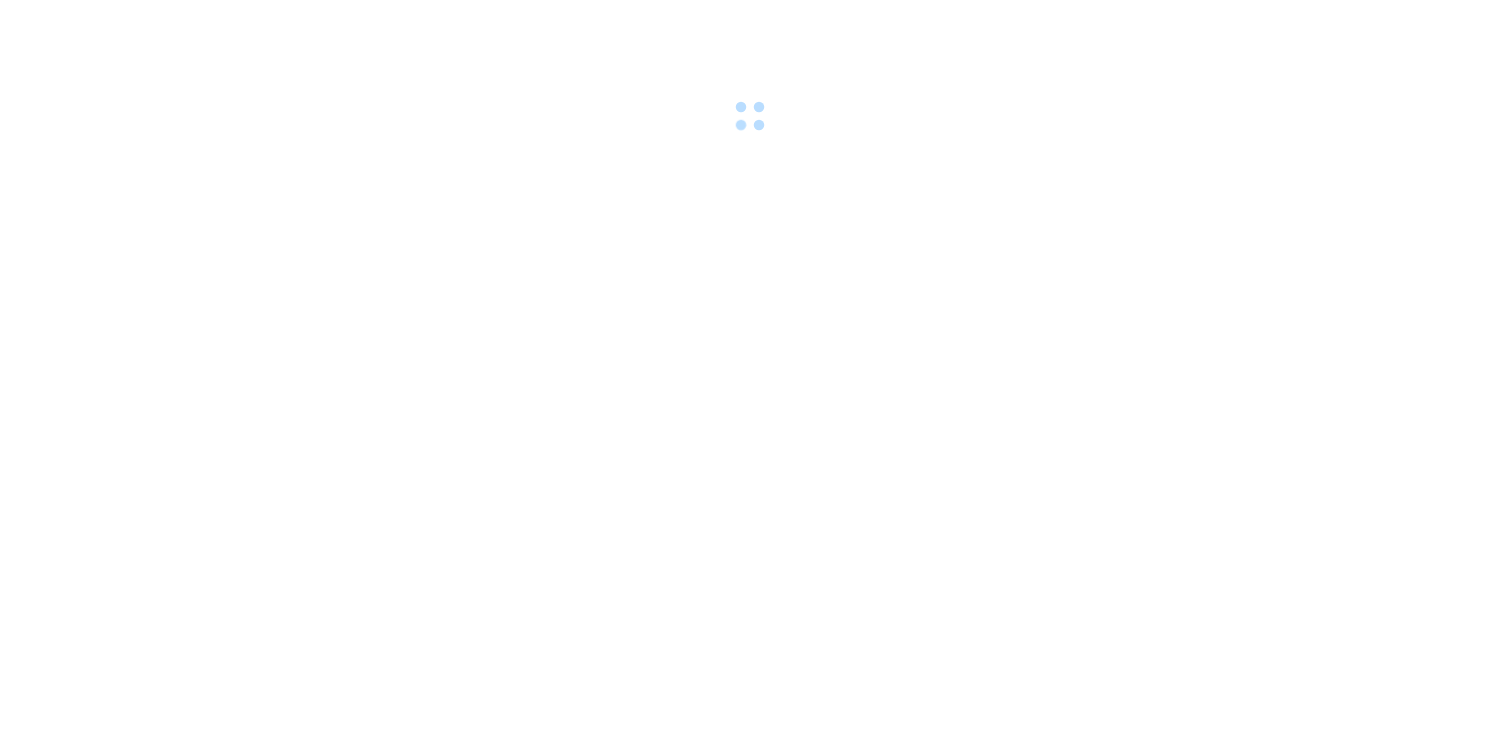 scroll, scrollTop: 0, scrollLeft: 0, axis: both 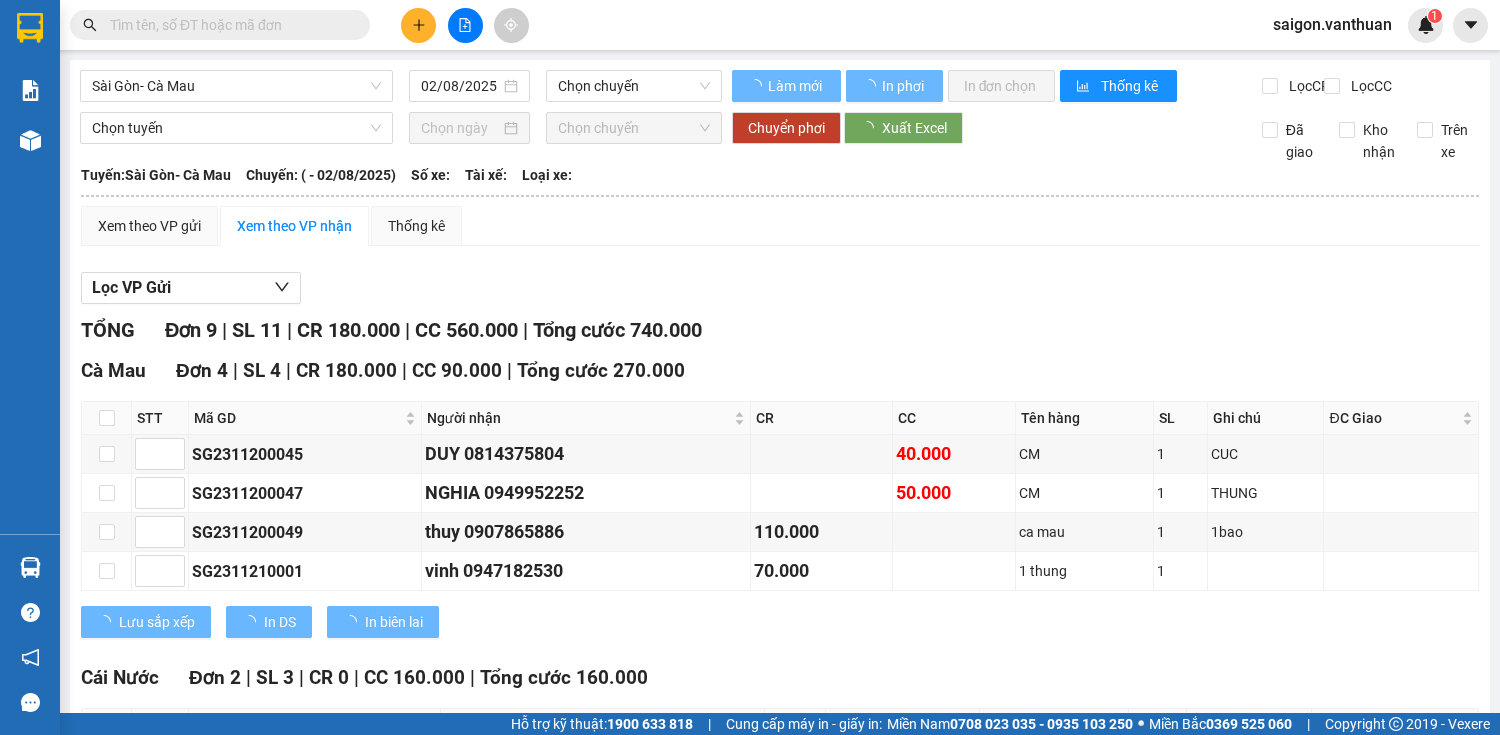 type on "[DATE]" 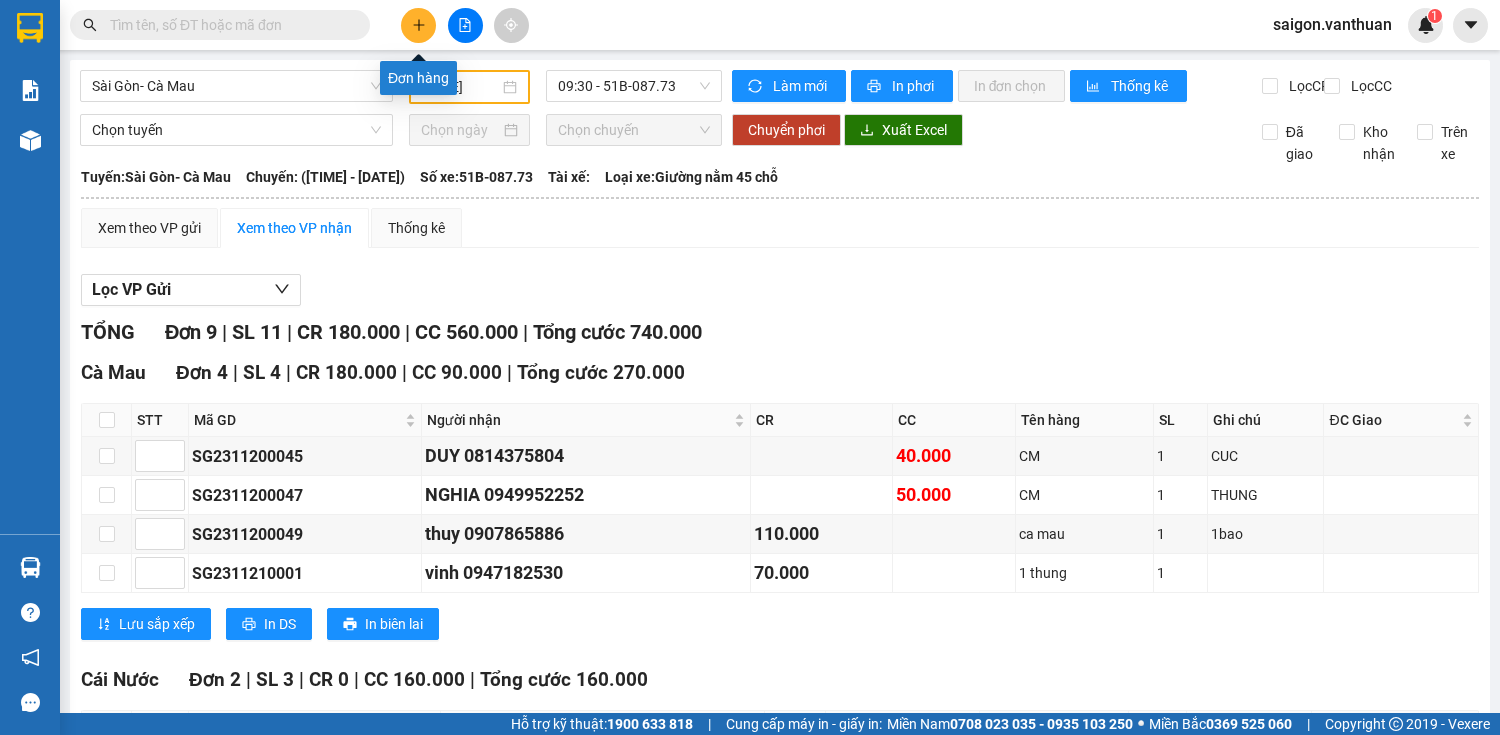click 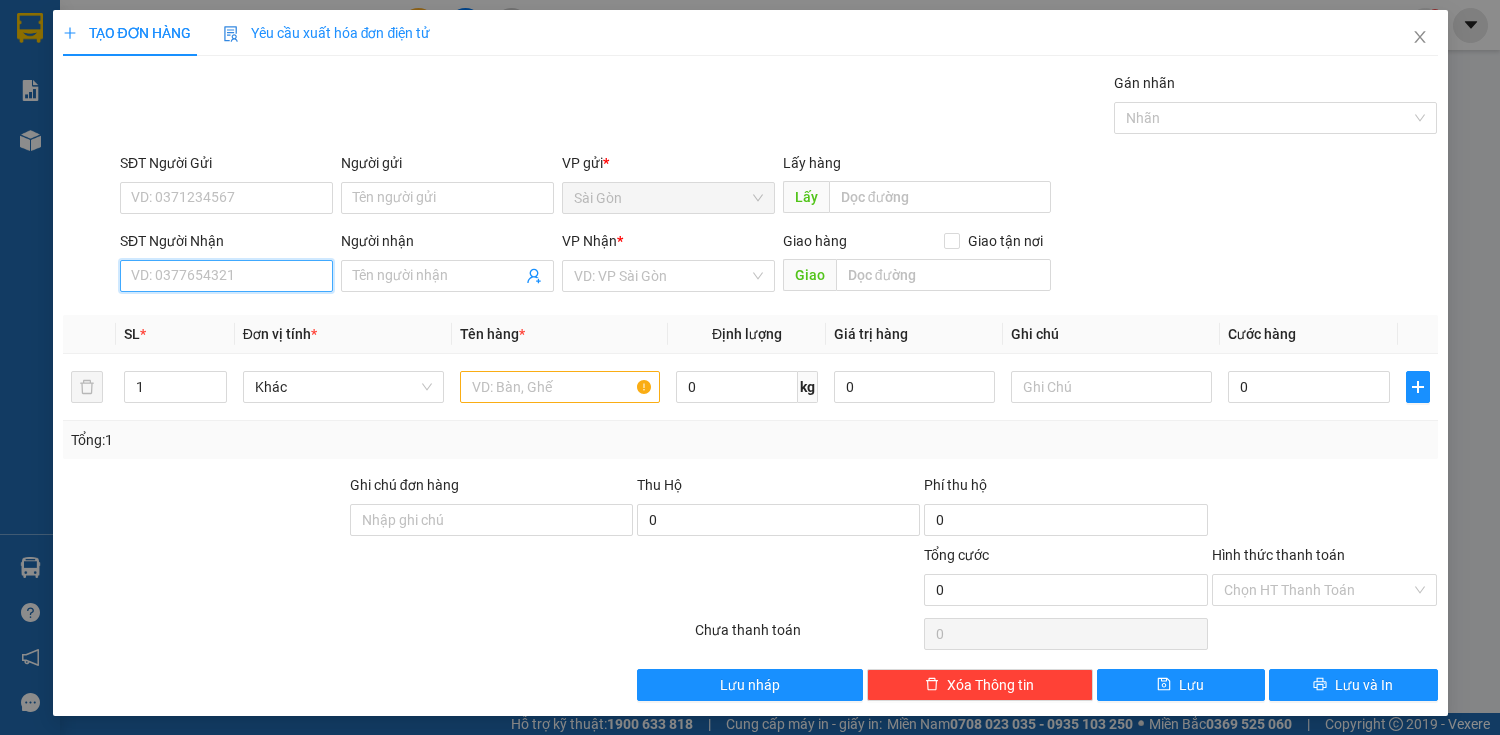 click on "SĐT Người Nhận" at bounding box center [226, 276] 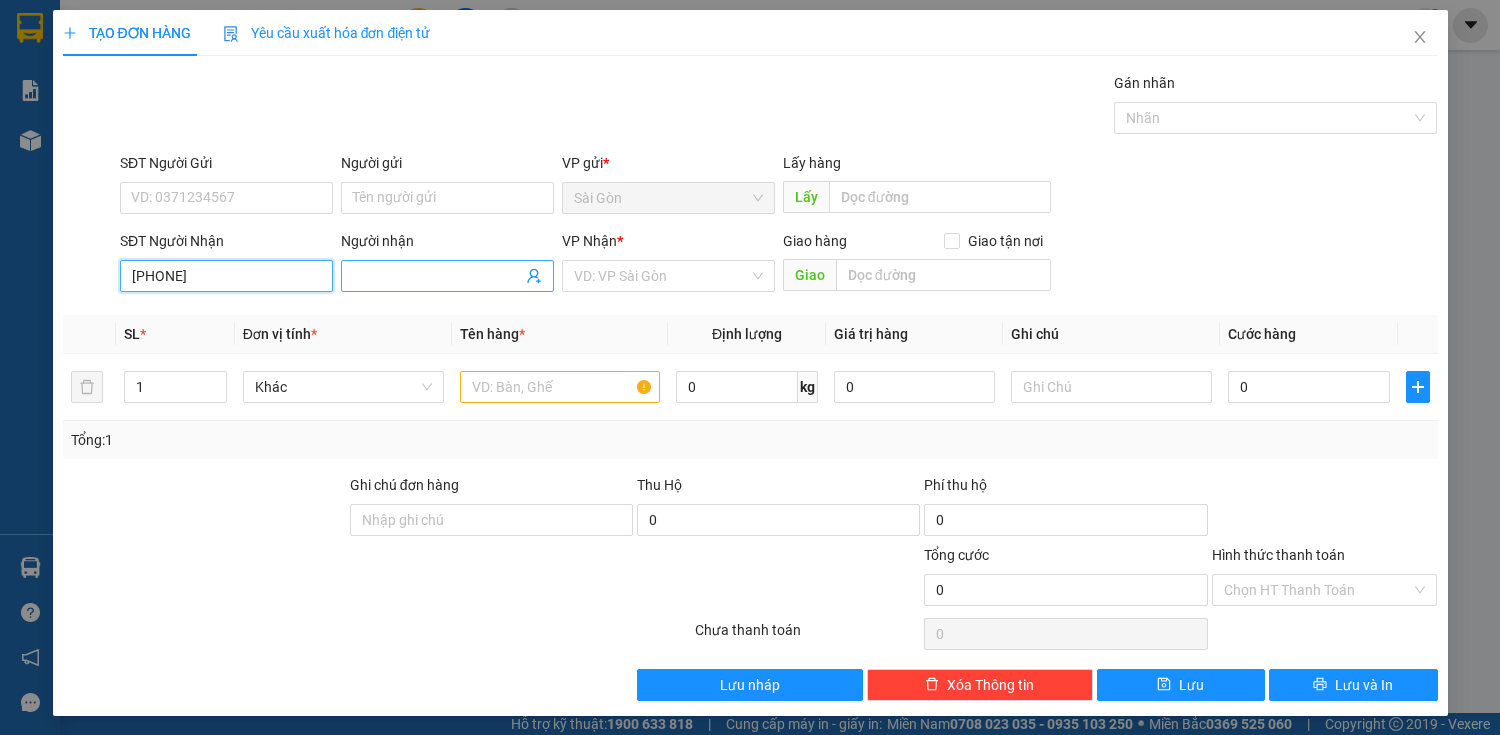 type on "[PHONE]" 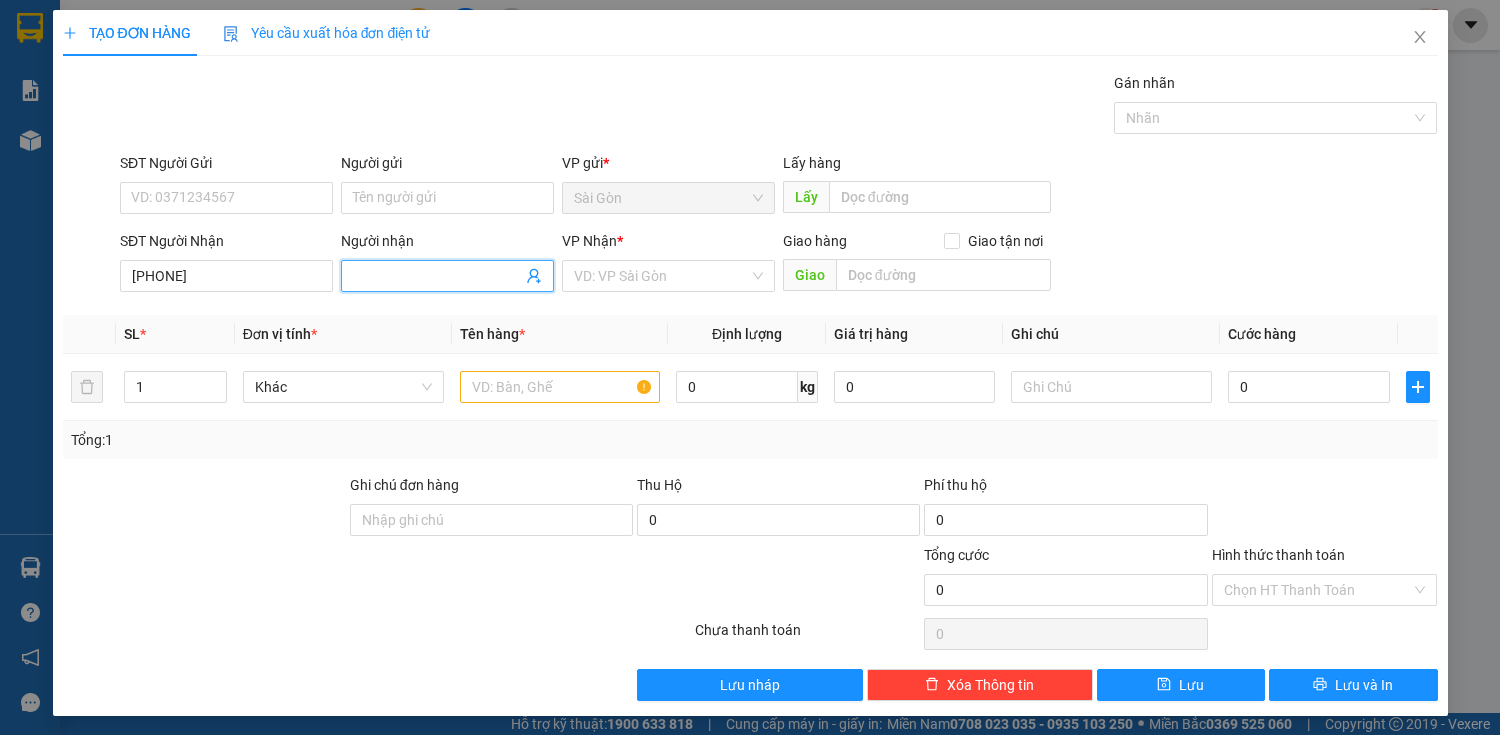 click on "Người nhận" at bounding box center [437, 276] 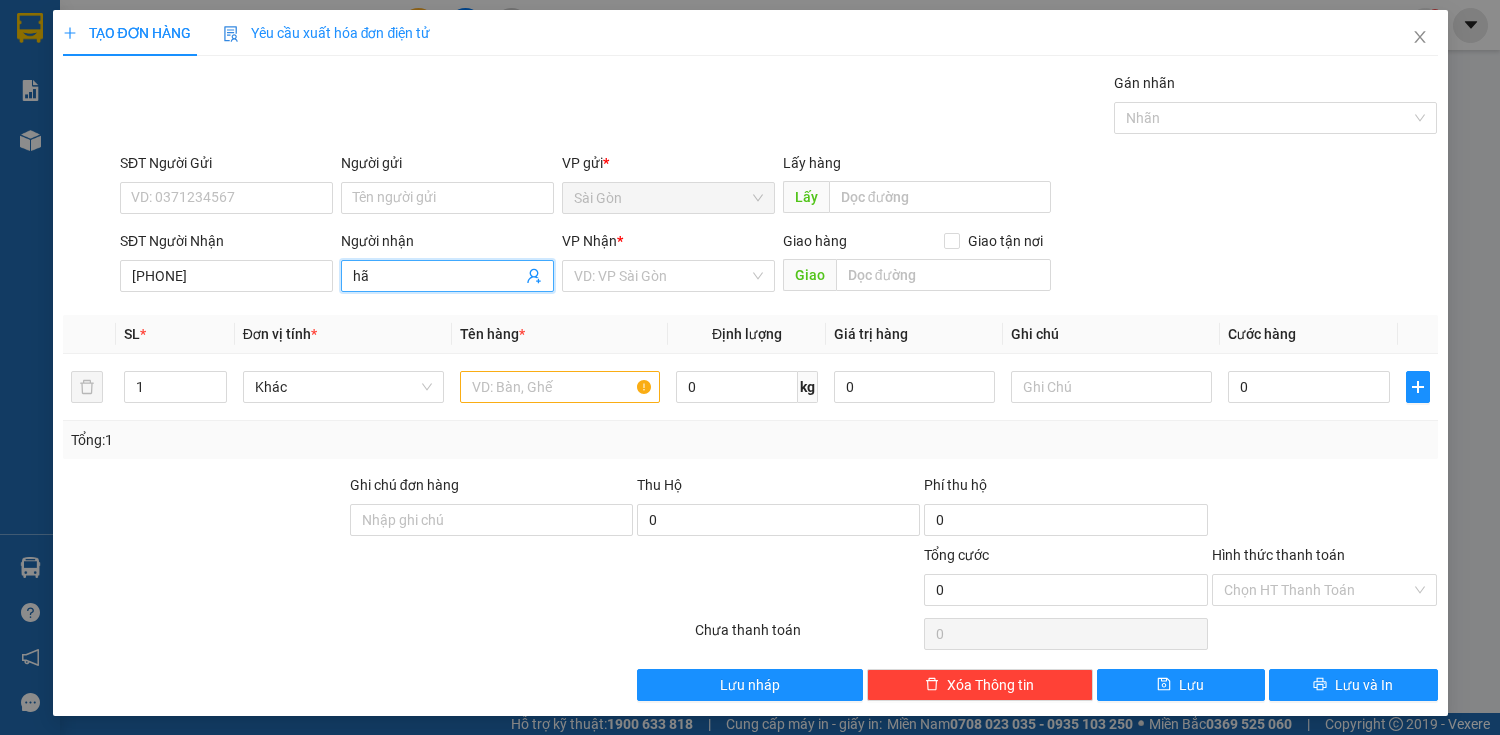 type on "h" 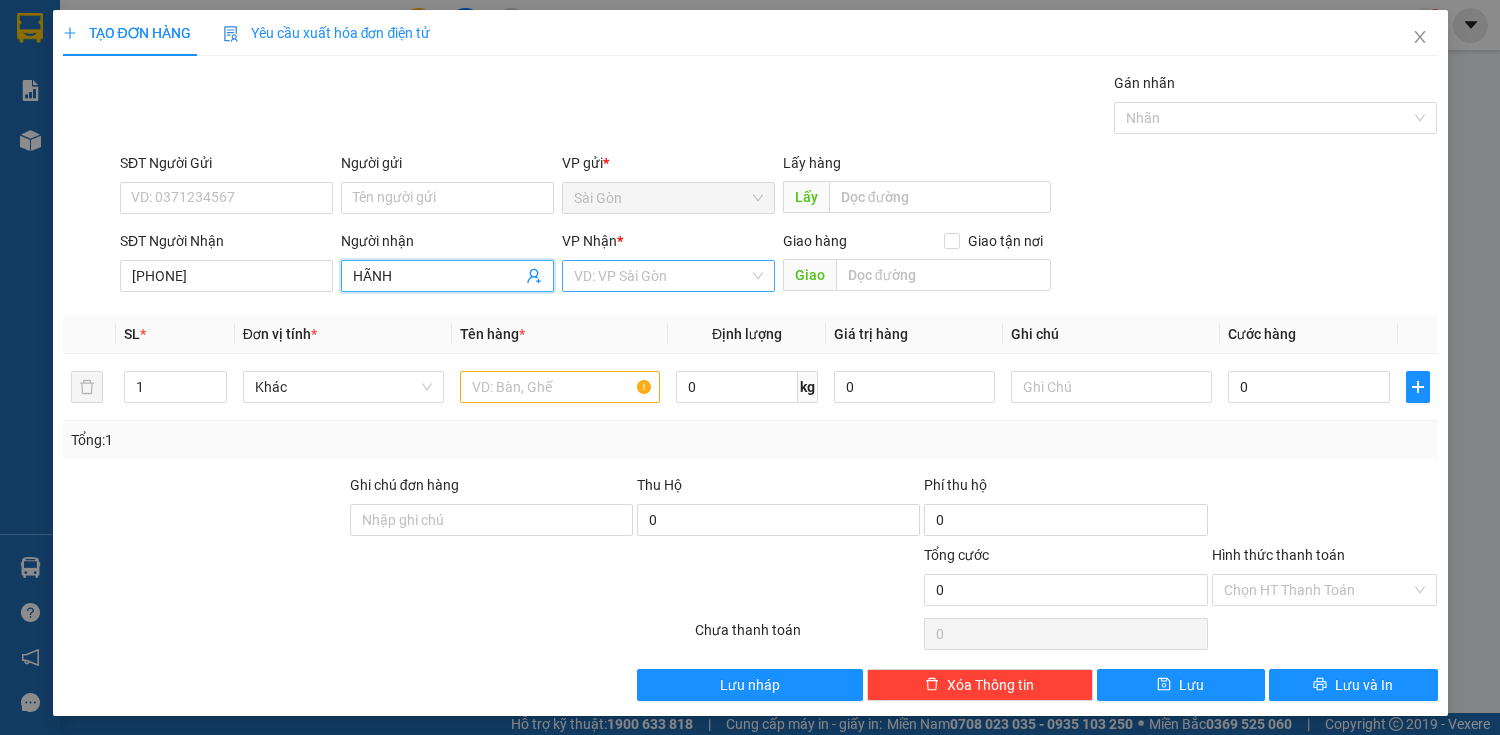 type on "HÃNH" 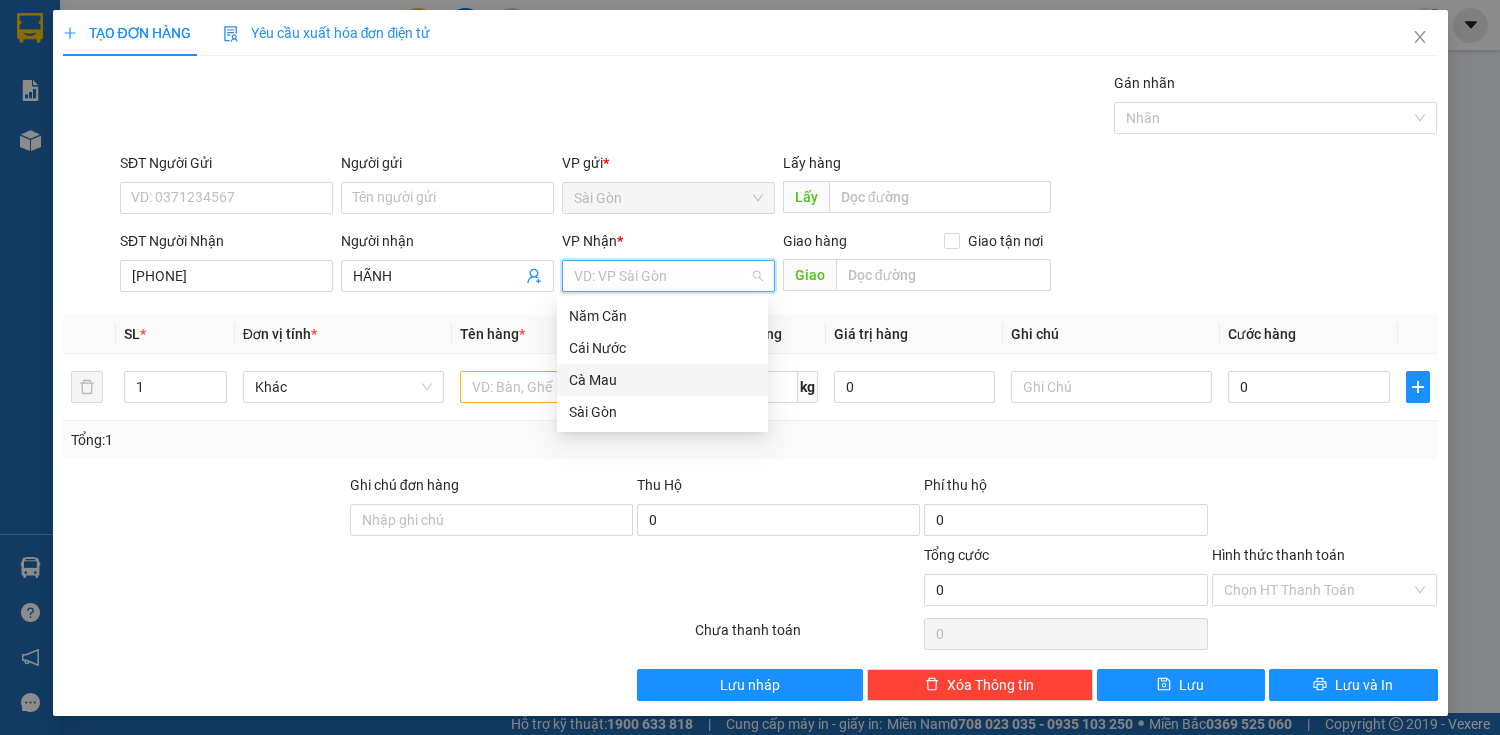 click on "Cà Mau" at bounding box center [662, 380] 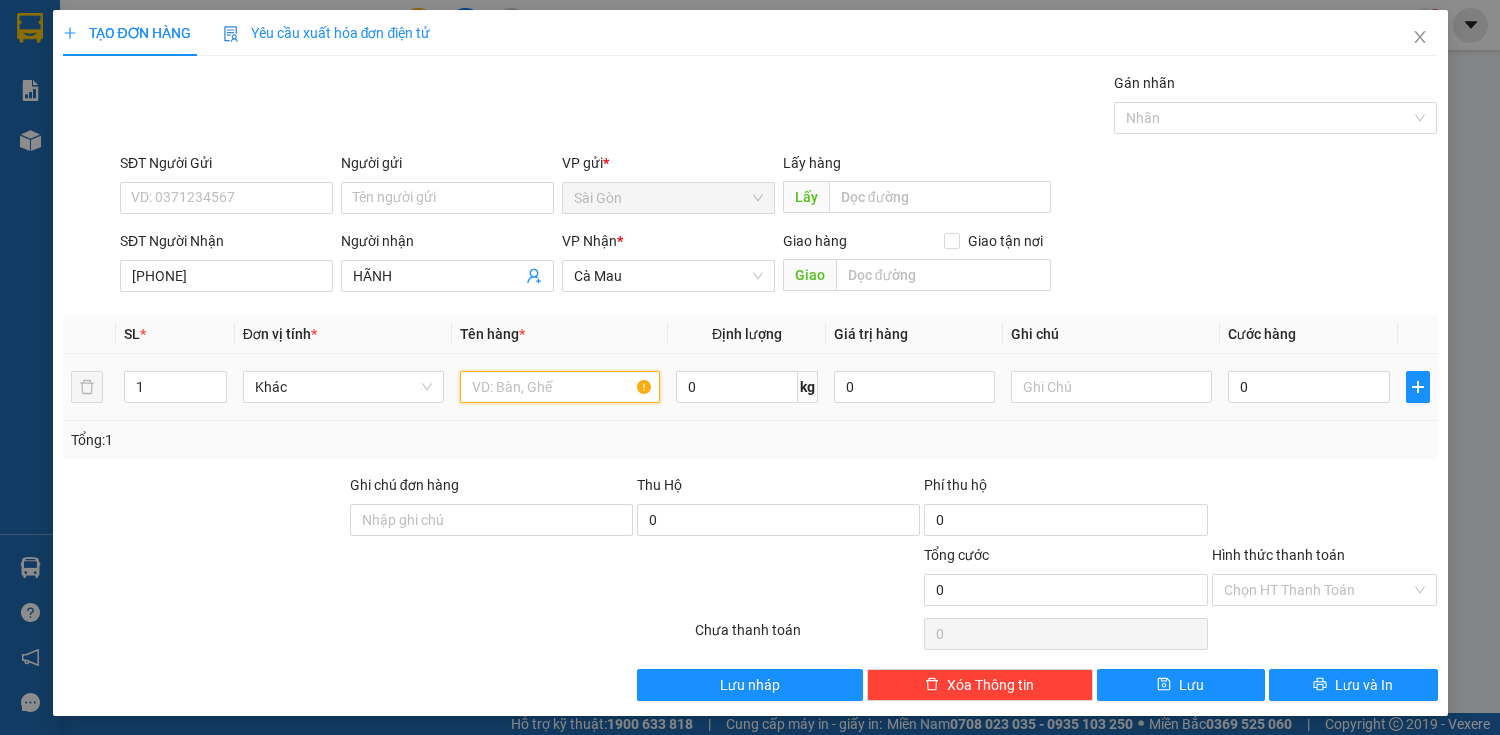 click at bounding box center [560, 387] 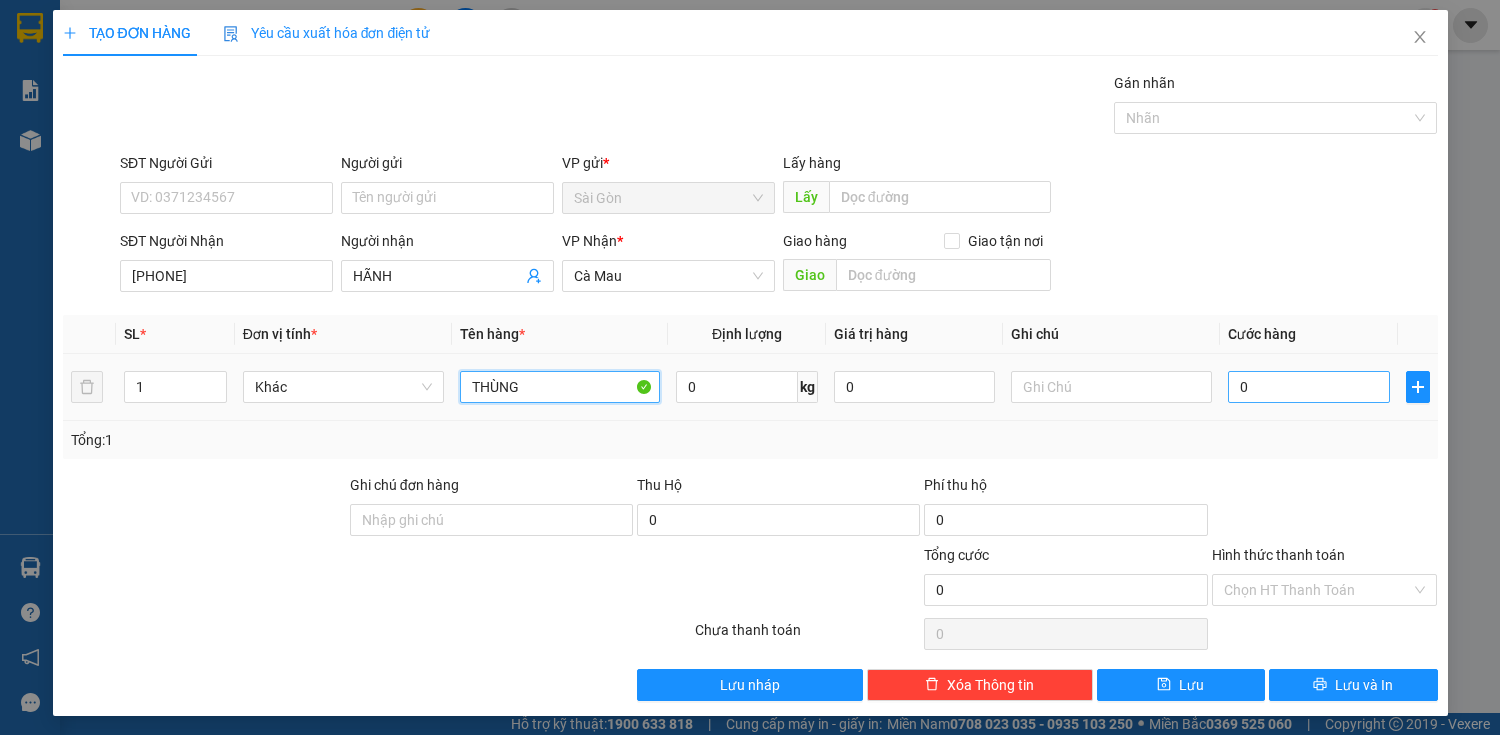 type on "THÙNG" 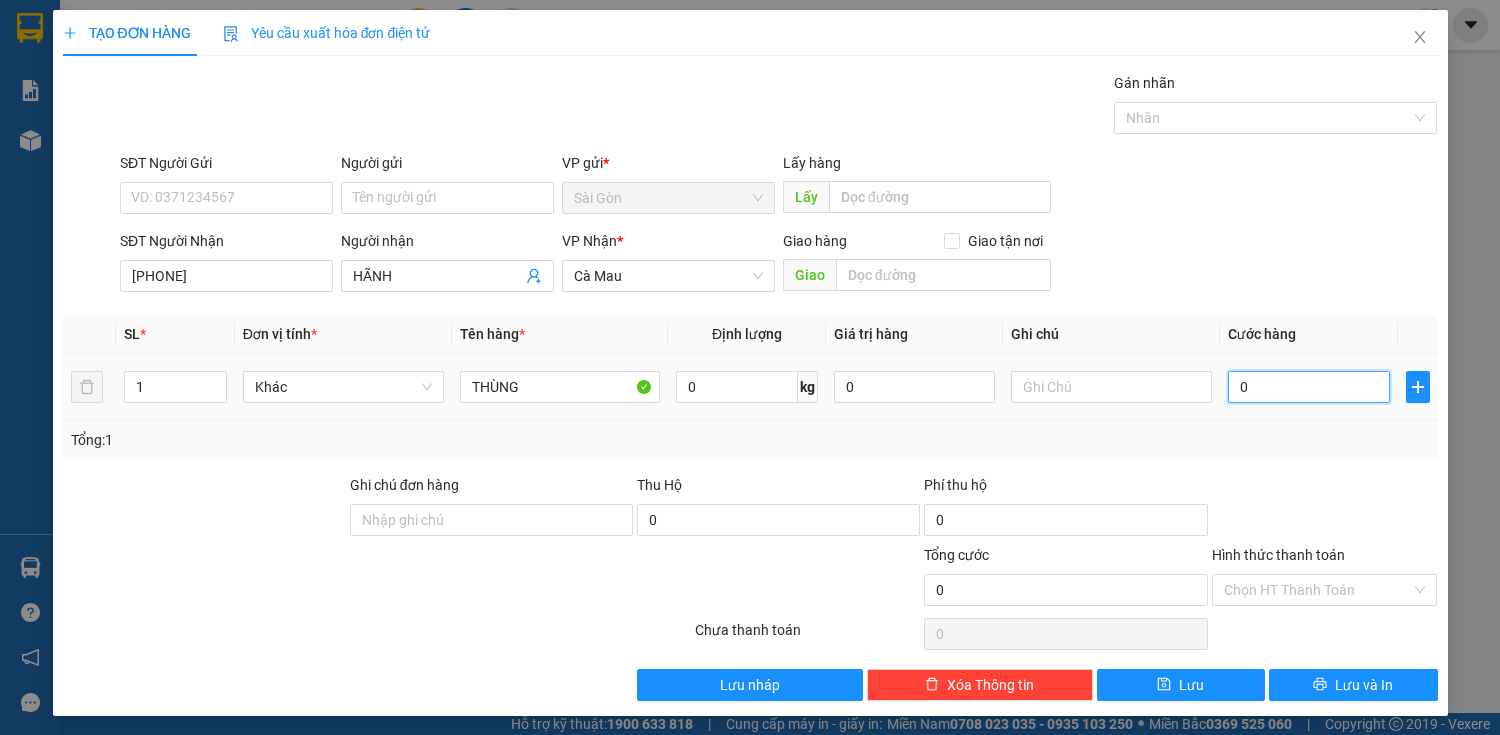 drag, startPoint x: 1237, startPoint y: 380, endPoint x: 1214, endPoint y: 381, distance: 23.021729 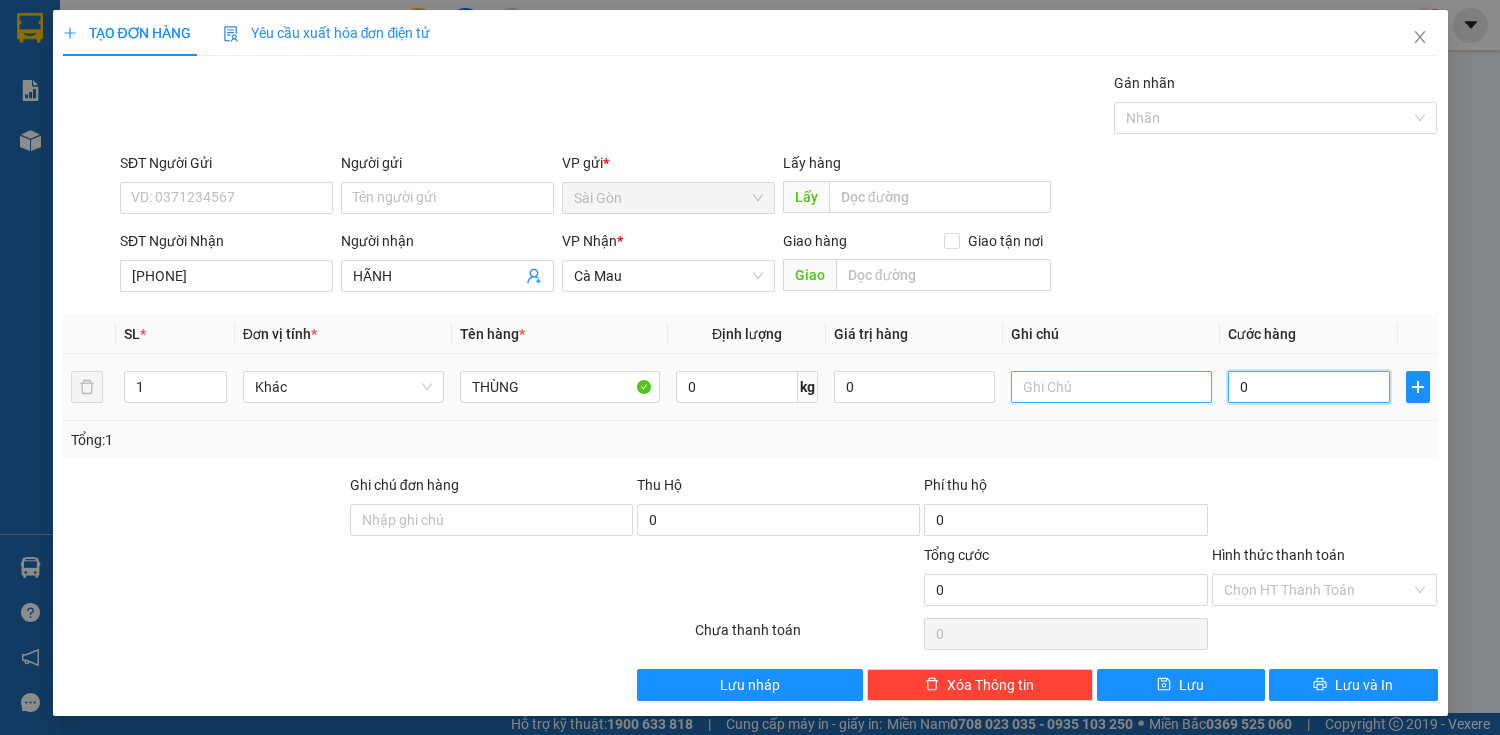 type on "4" 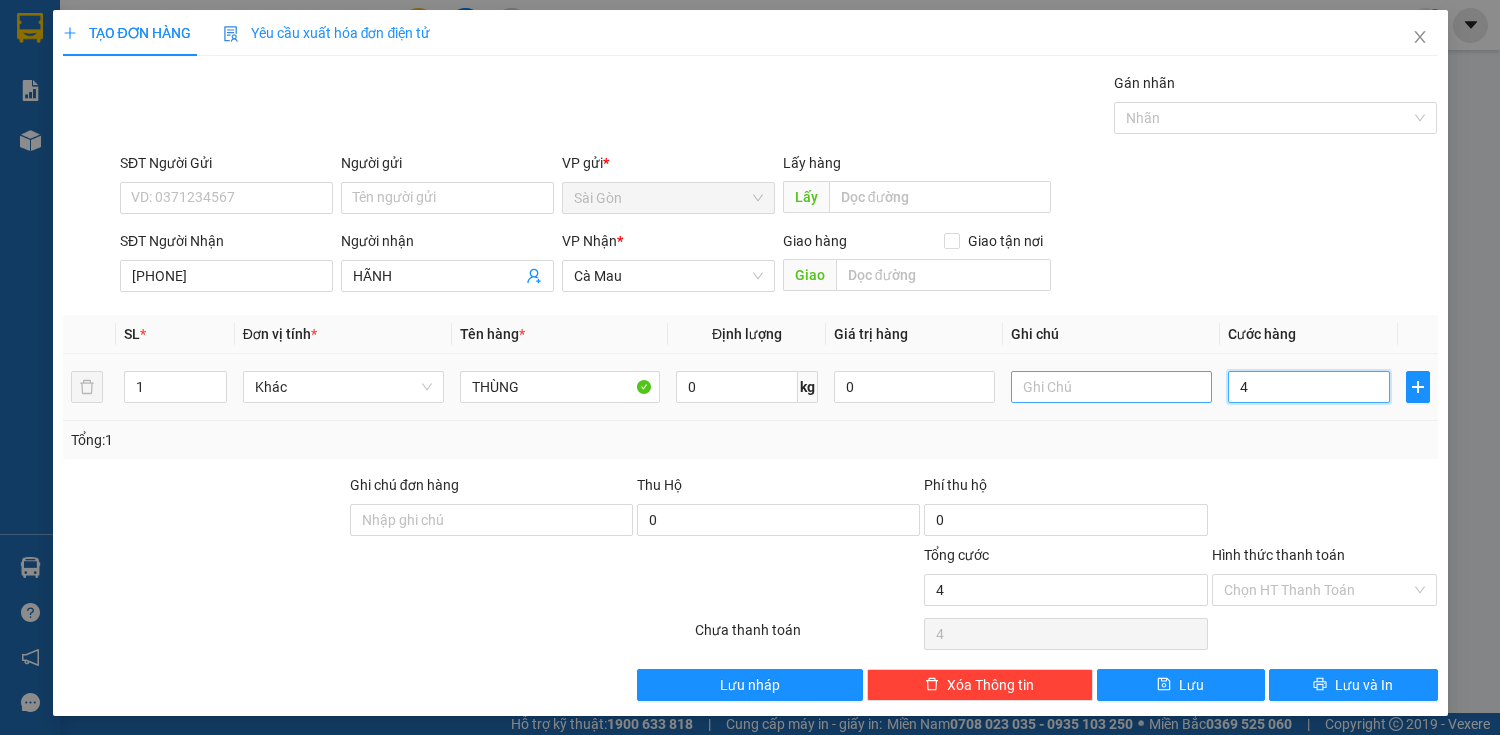 type on "40" 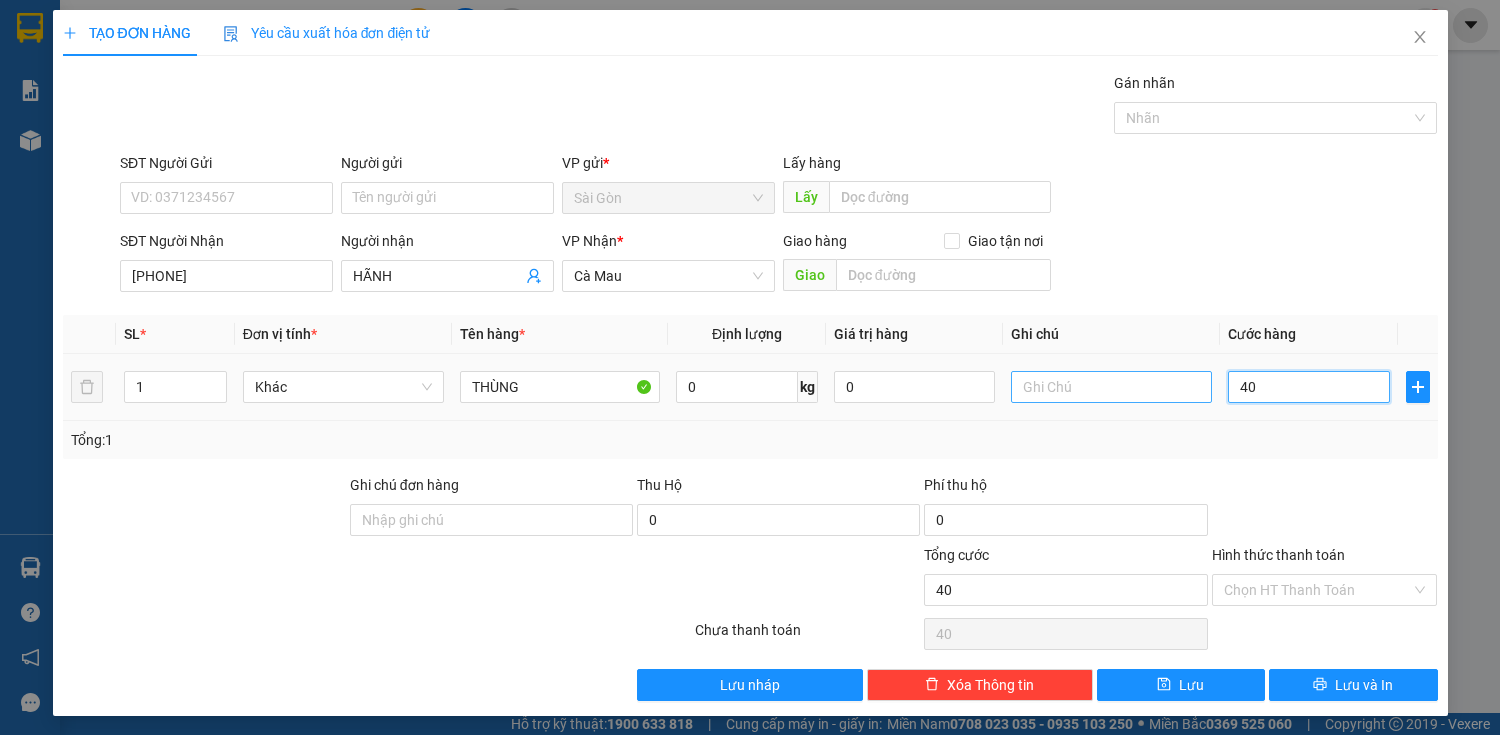 type on "400" 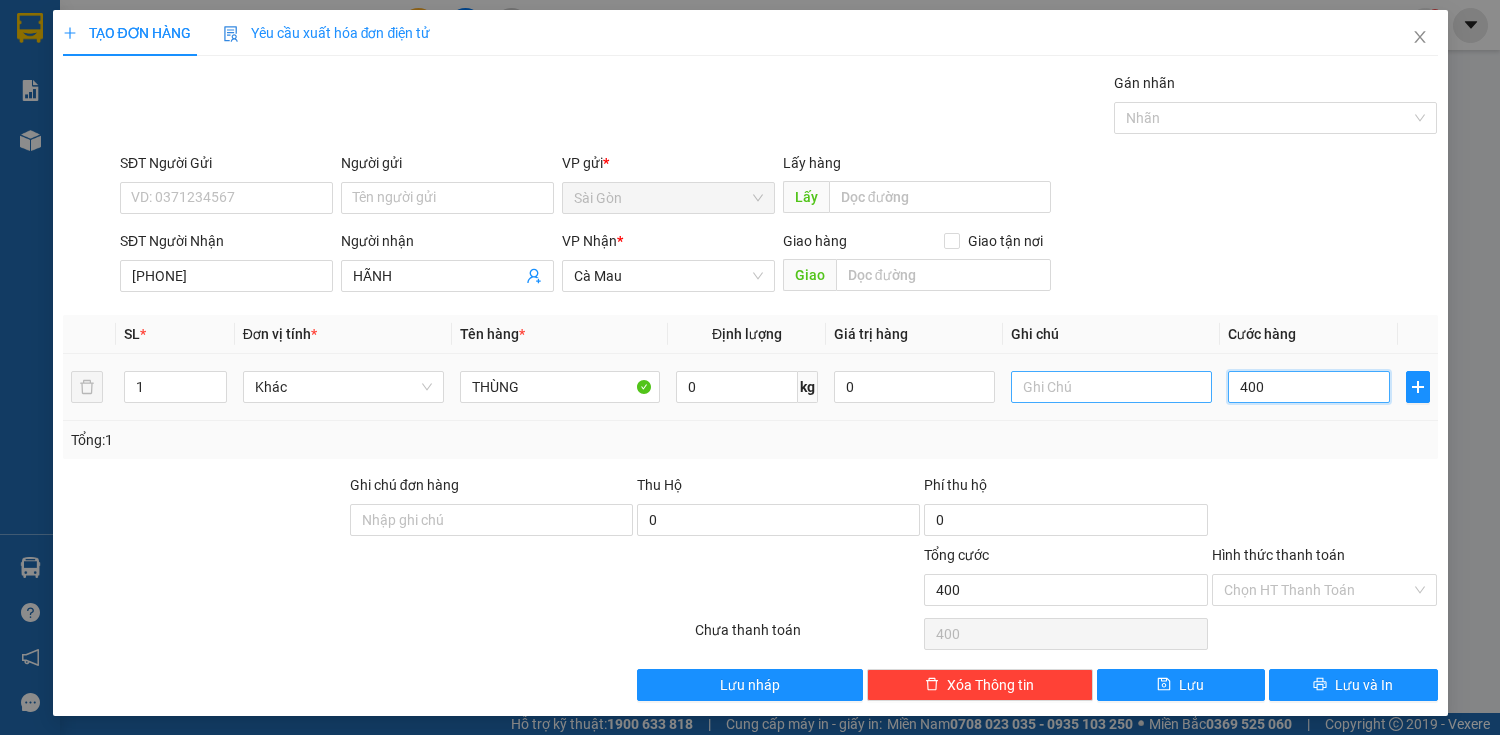 type on "4.000" 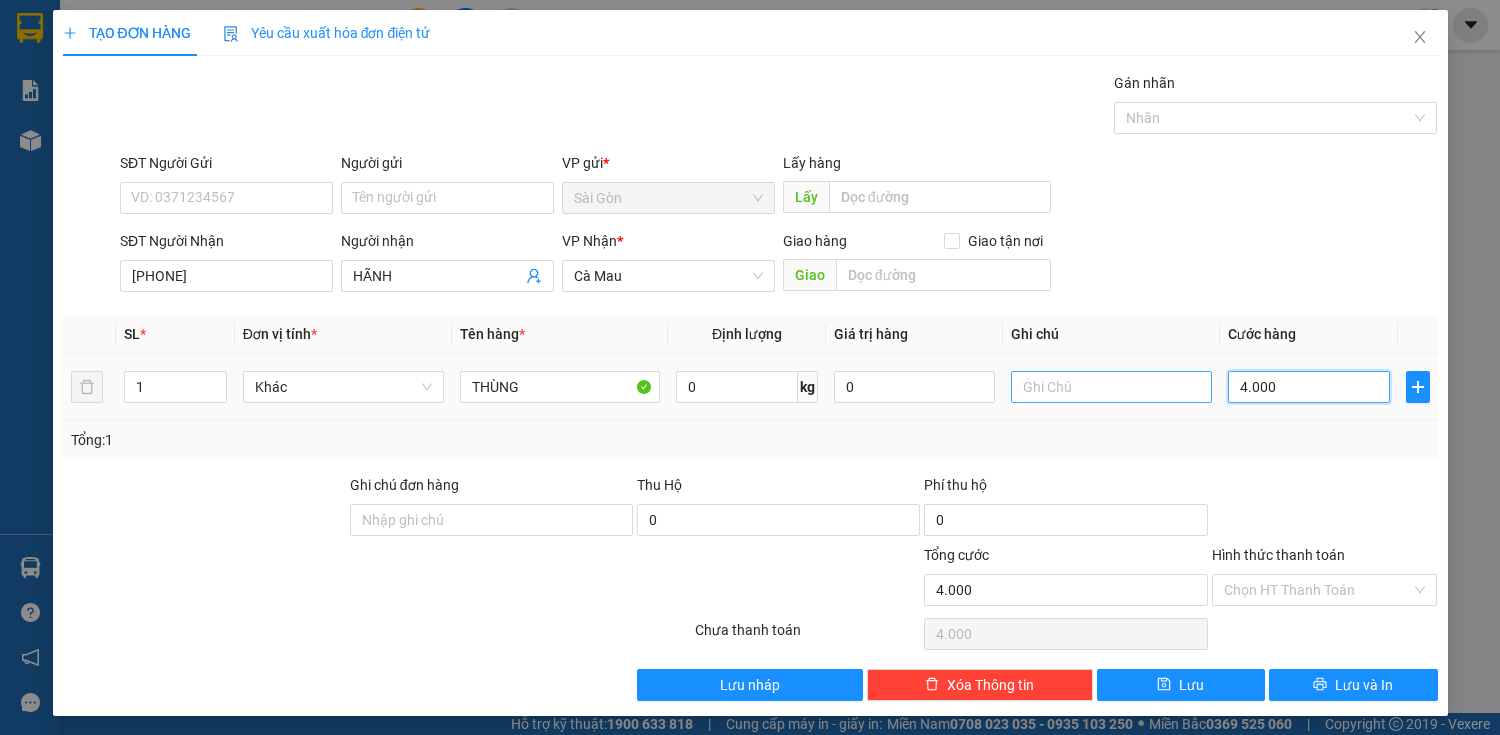 type on "40.000" 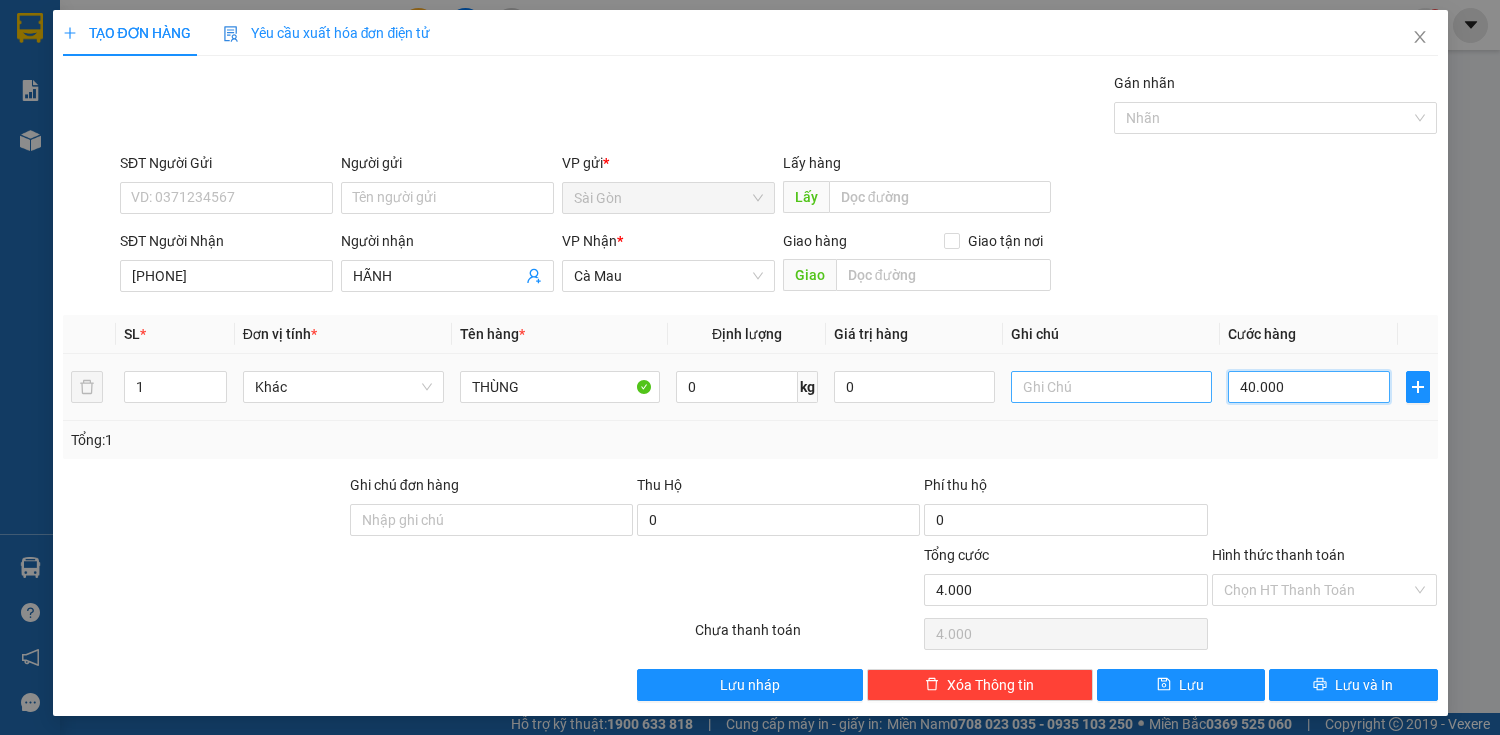type on "40.000" 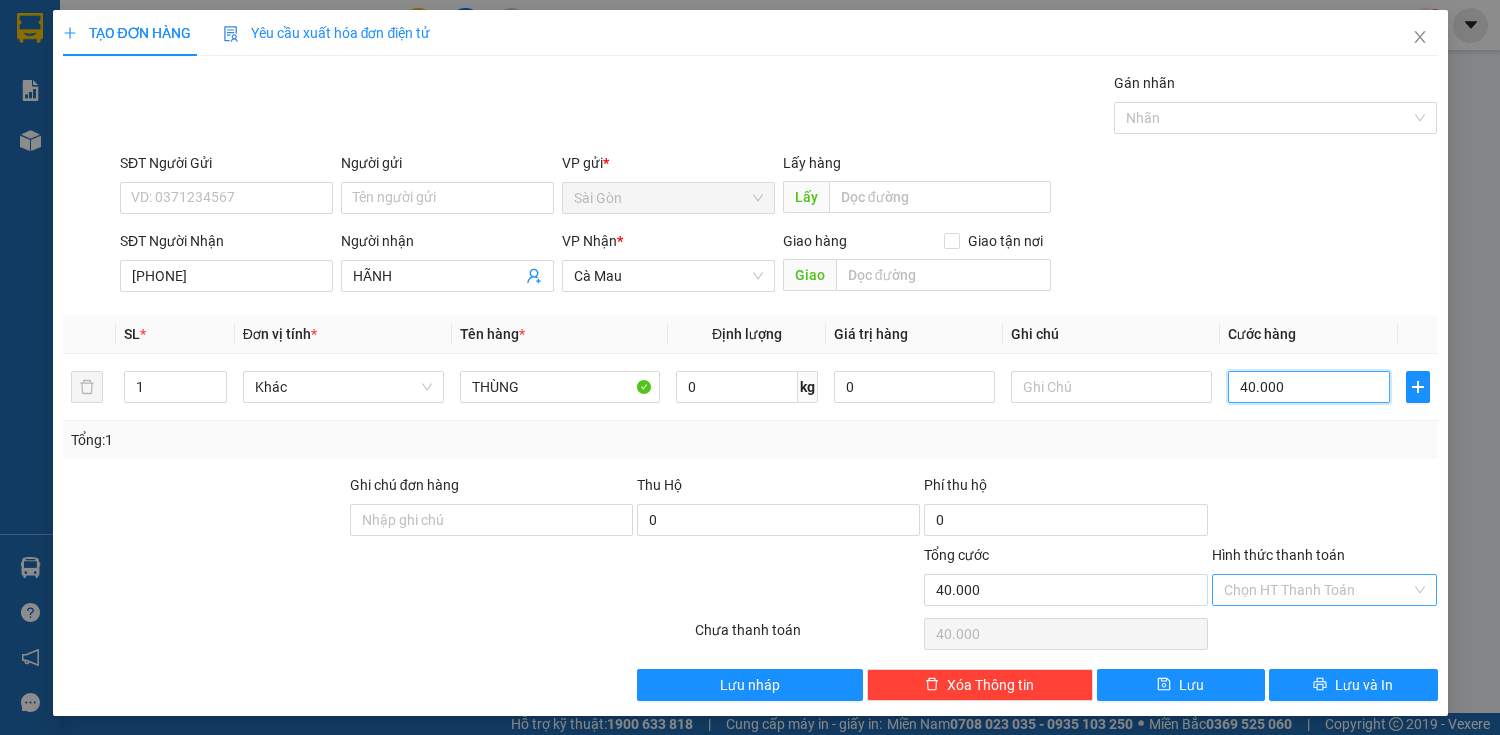 type on "40.000" 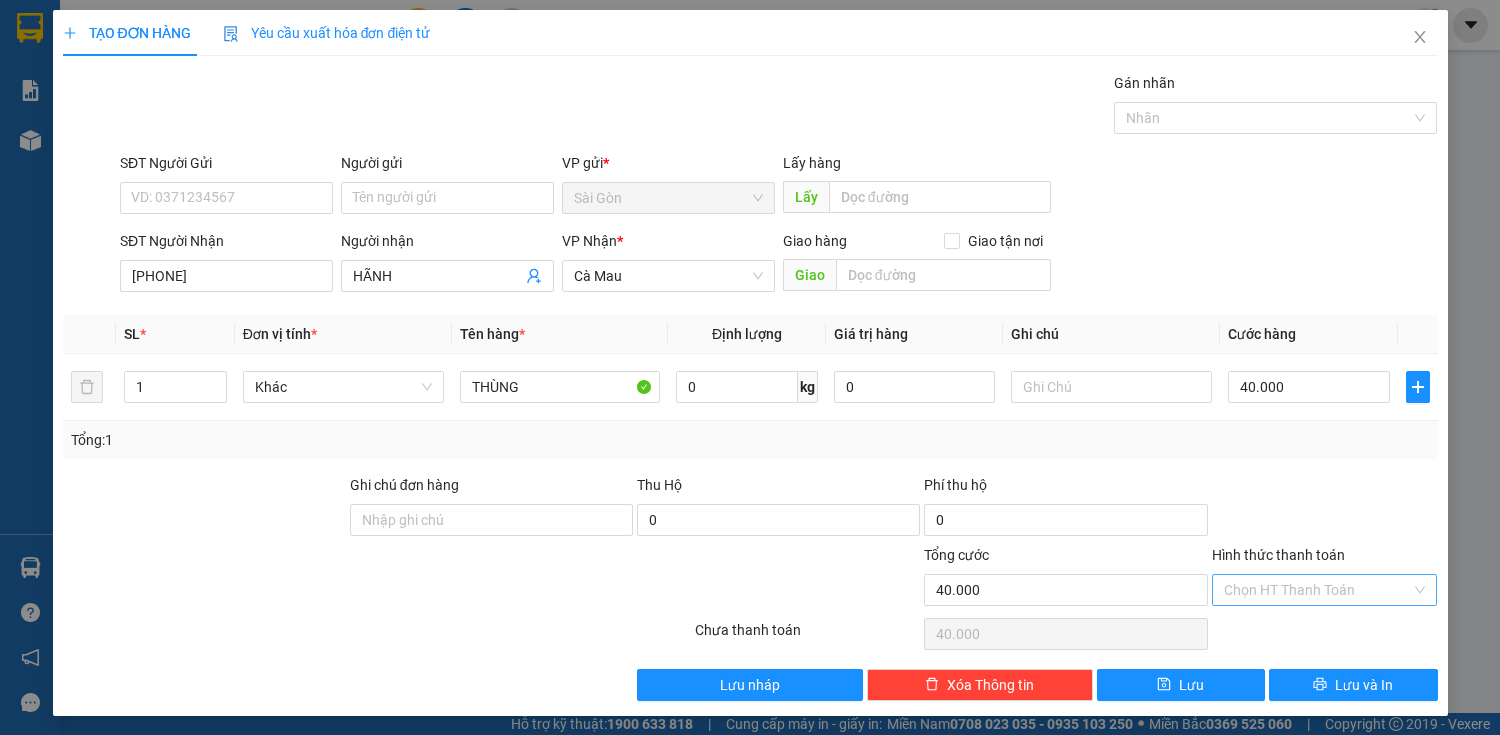 click on "Hình thức thanh toán" at bounding box center [1318, 590] 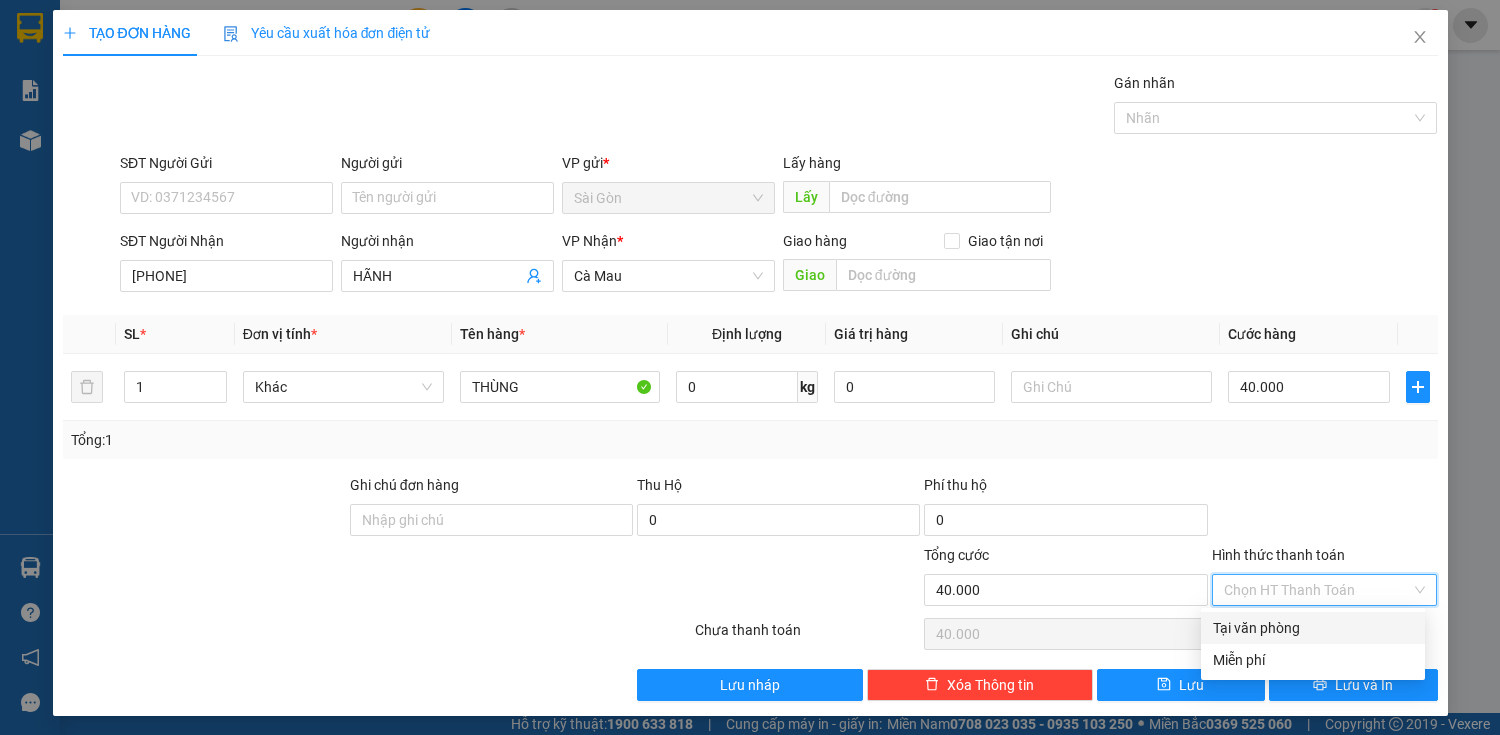 click on "Tại văn phòng" at bounding box center (1313, 628) 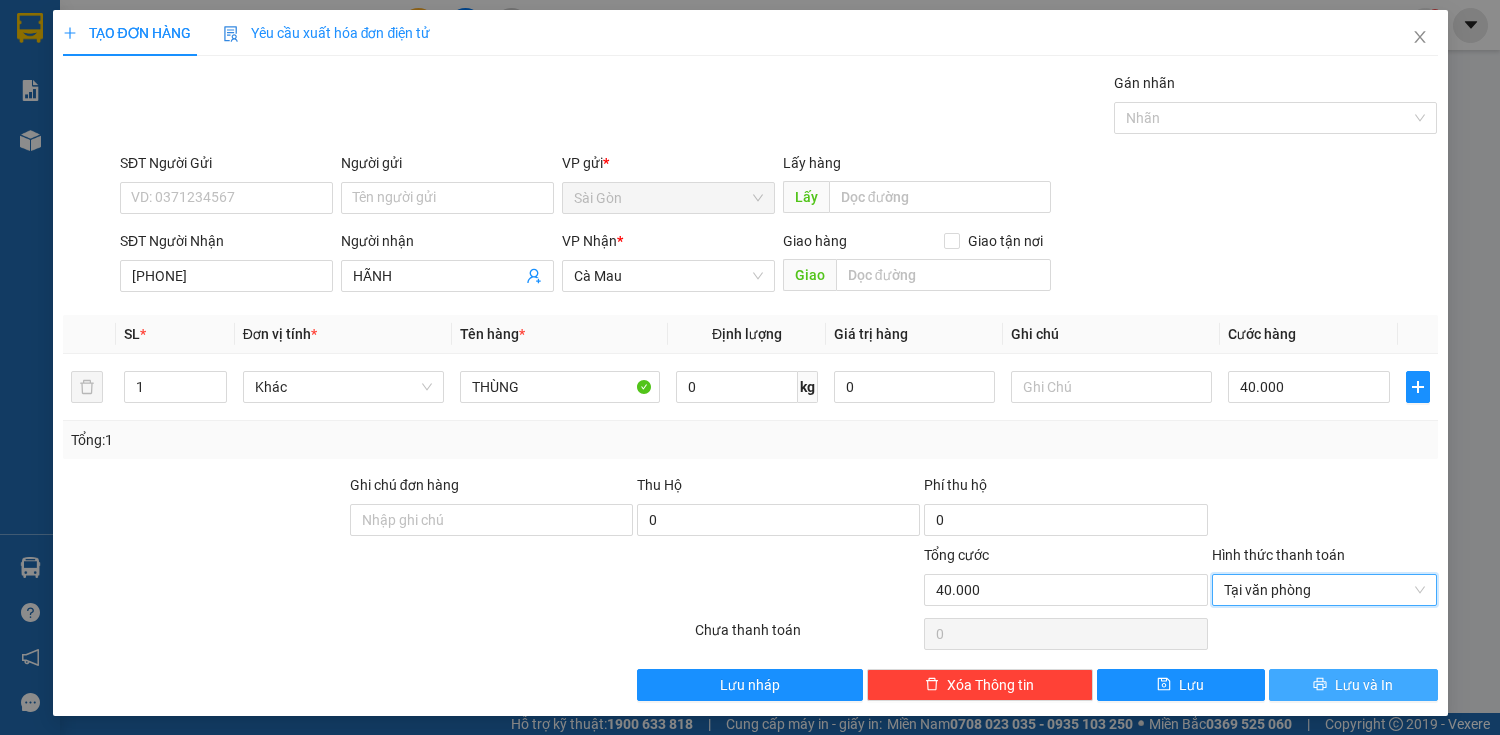 click on "Lưu và In" at bounding box center (1364, 685) 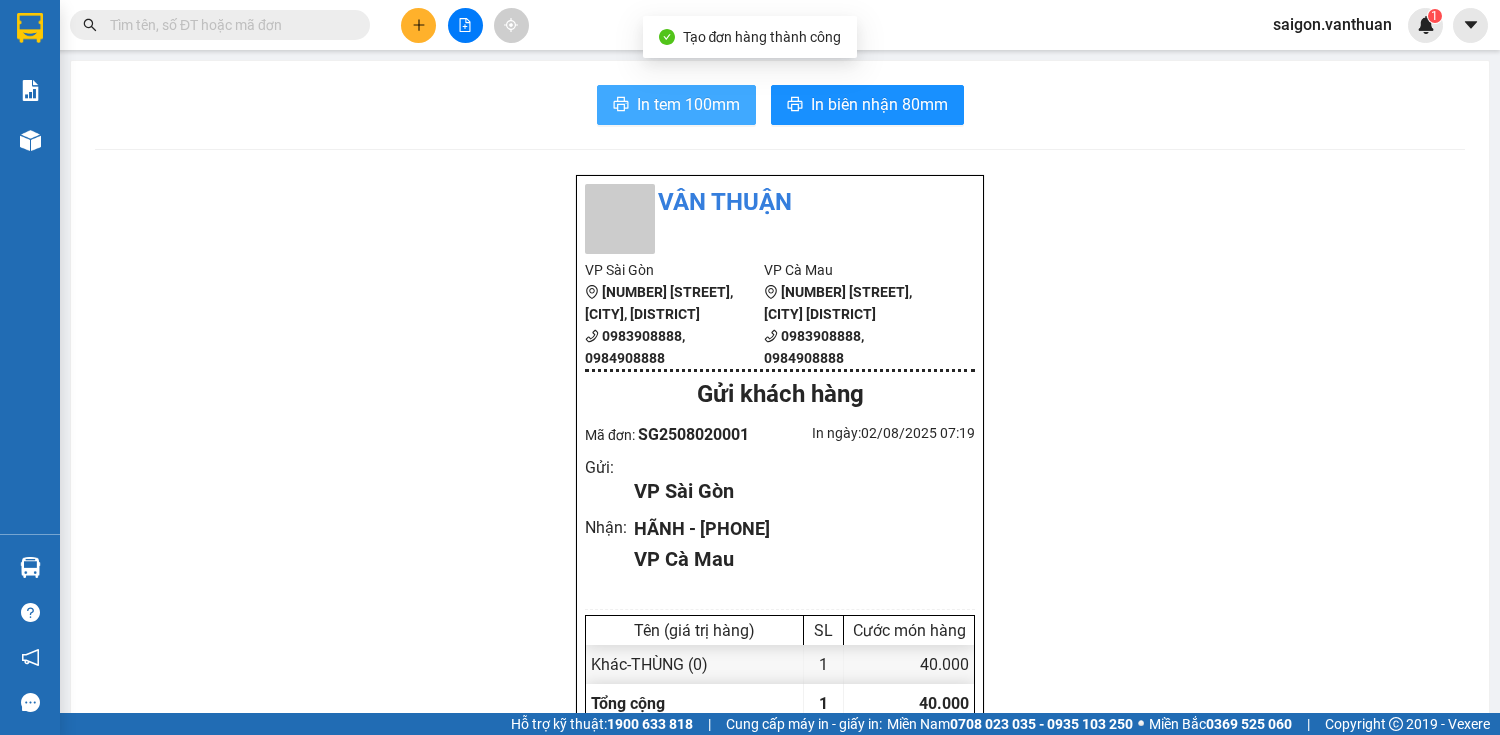 click on "In tem 100mm" at bounding box center (688, 104) 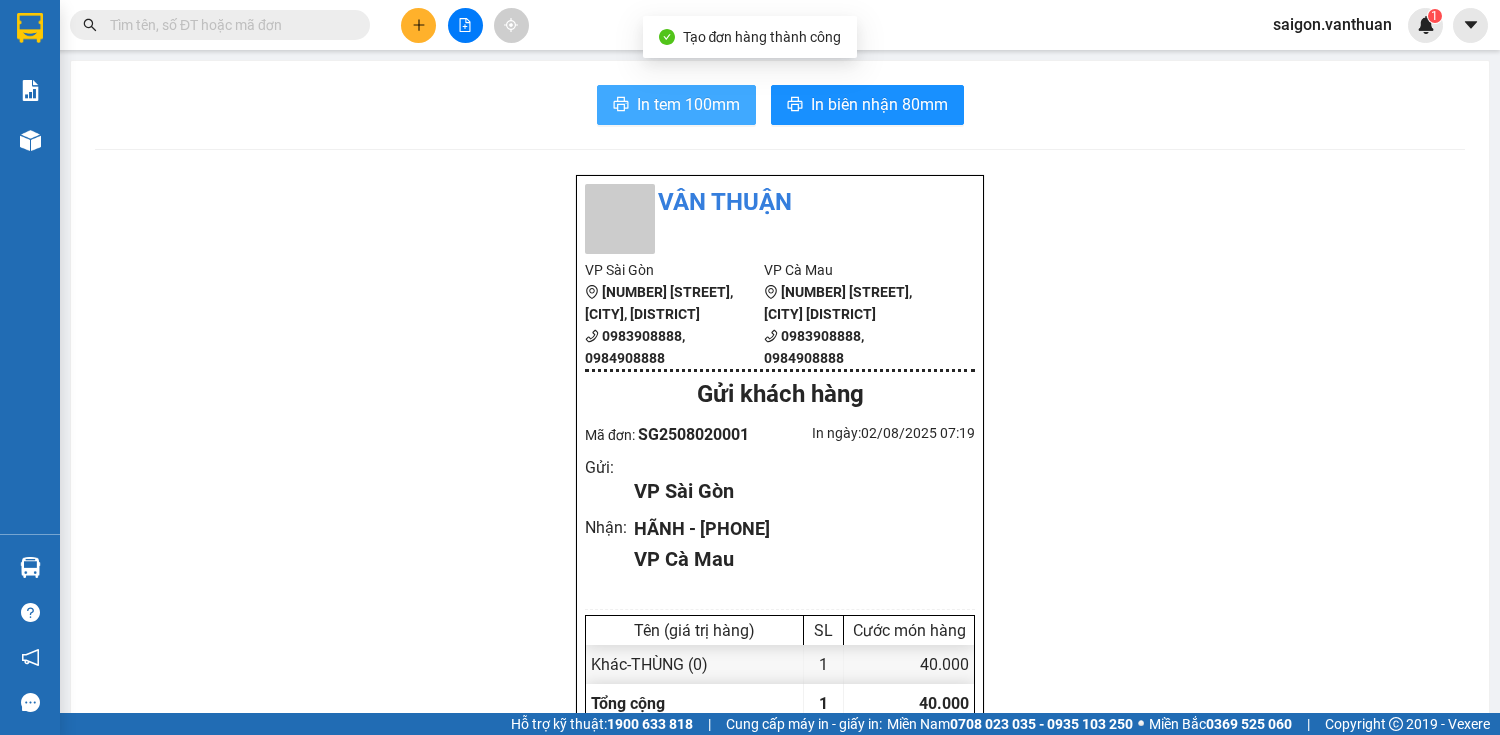 scroll, scrollTop: 0, scrollLeft: 0, axis: both 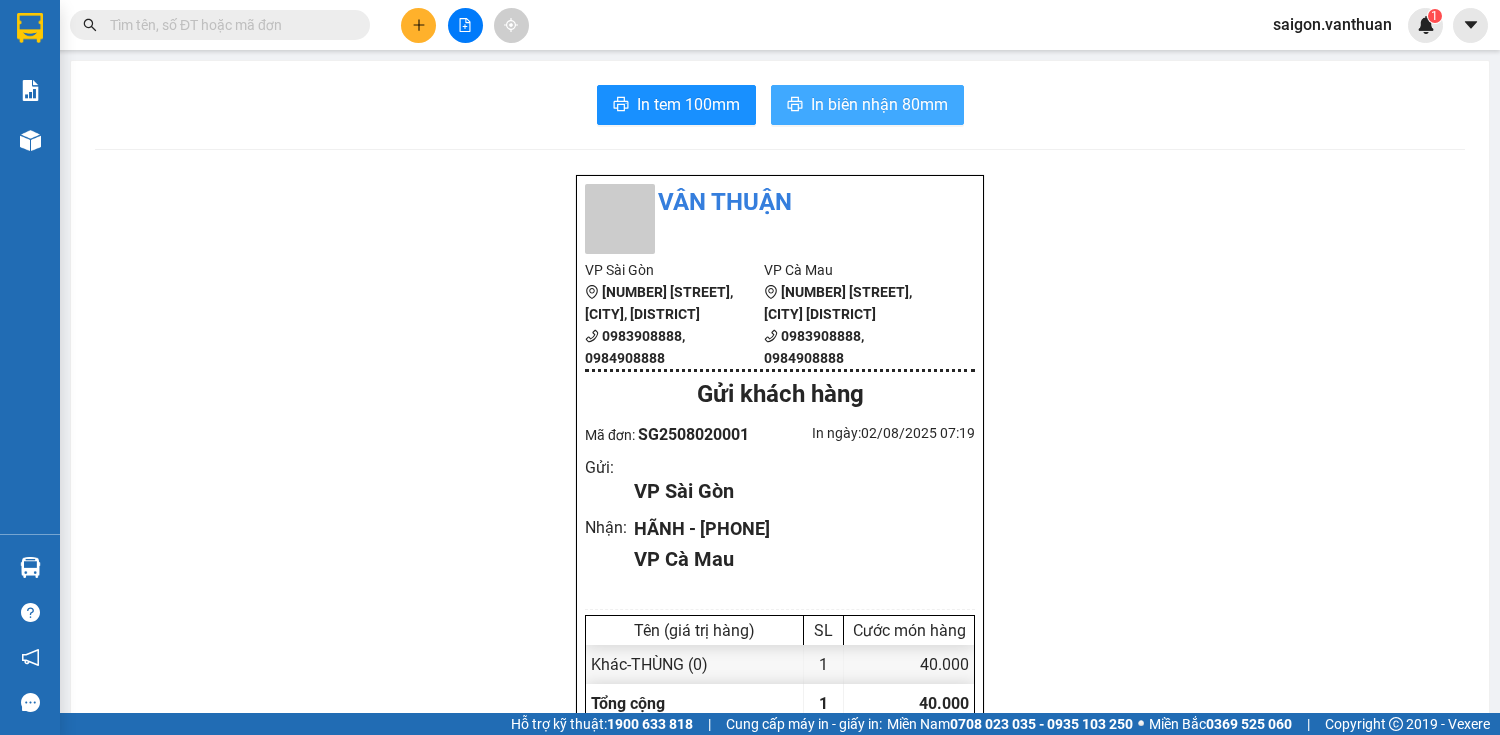 click on "In biên nhận 80mm" at bounding box center (879, 104) 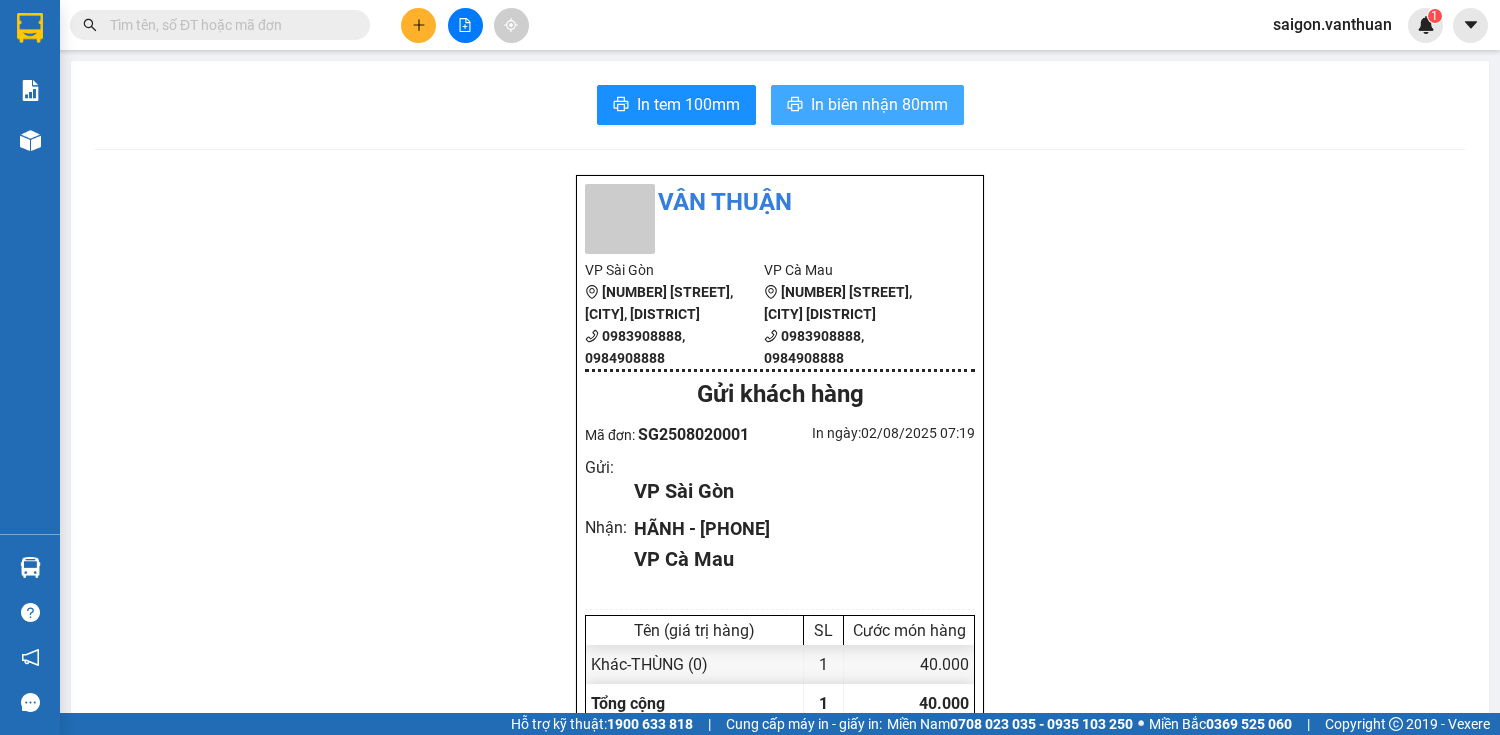 scroll, scrollTop: 0, scrollLeft: 0, axis: both 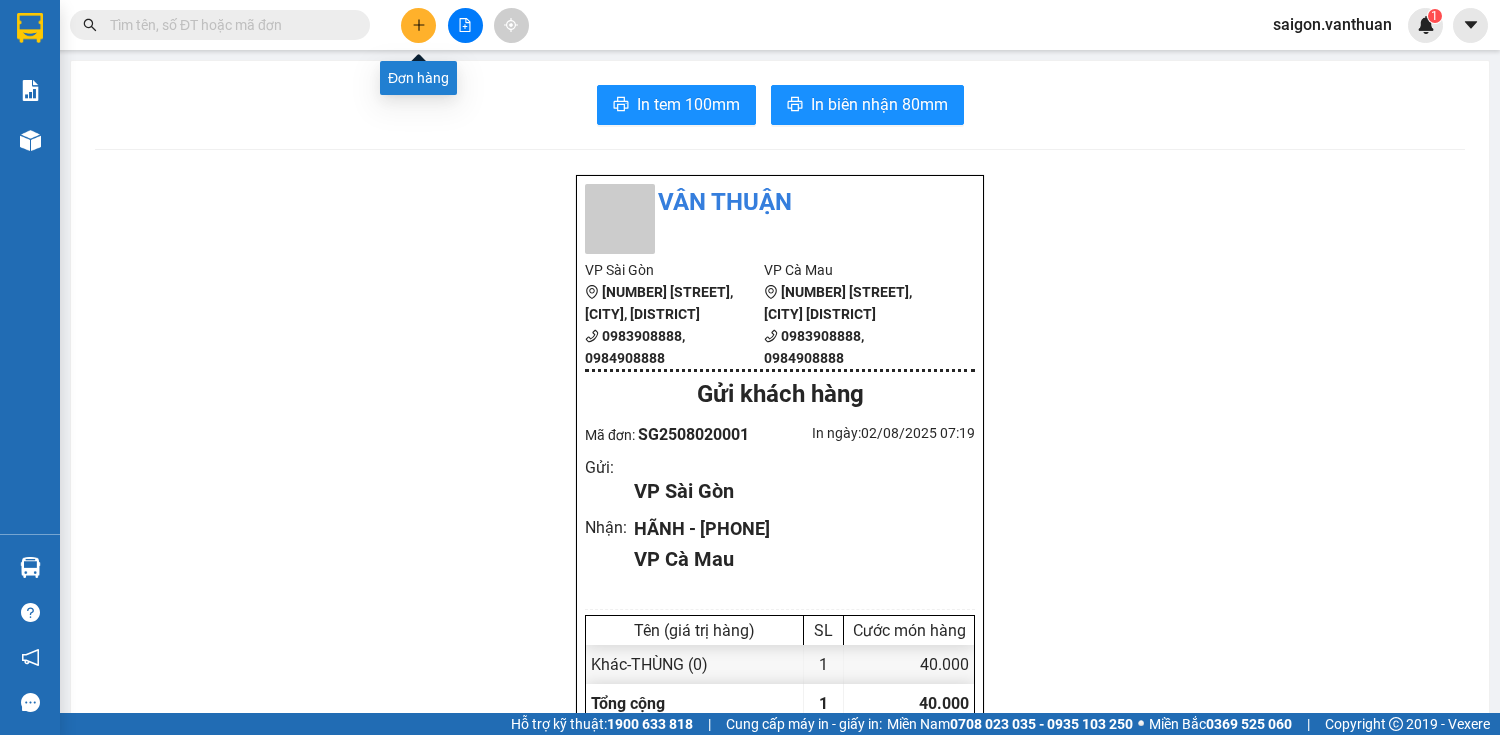 click 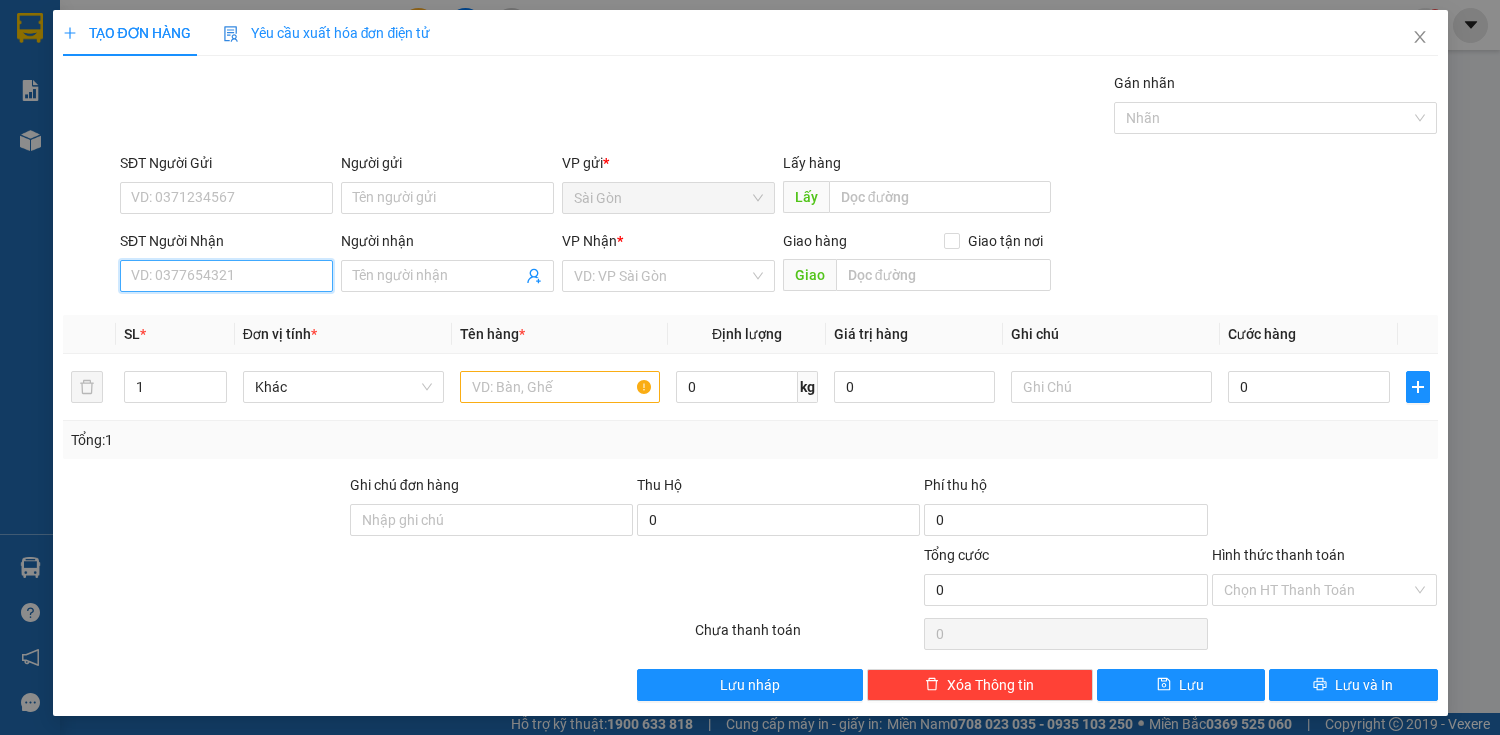 click on "SĐT Người Nhận" at bounding box center (226, 276) 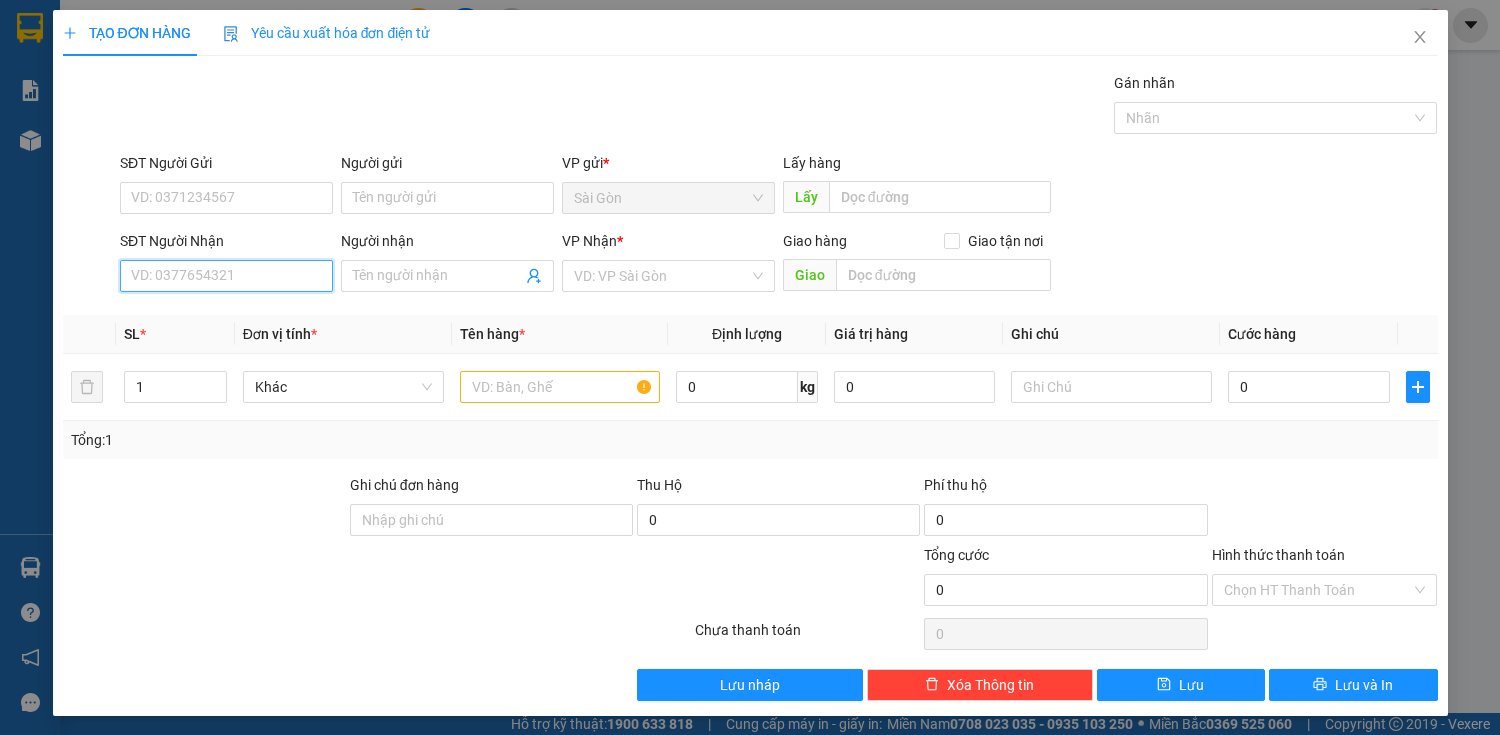 click on "SĐT Người Nhận" at bounding box center (226, 276) 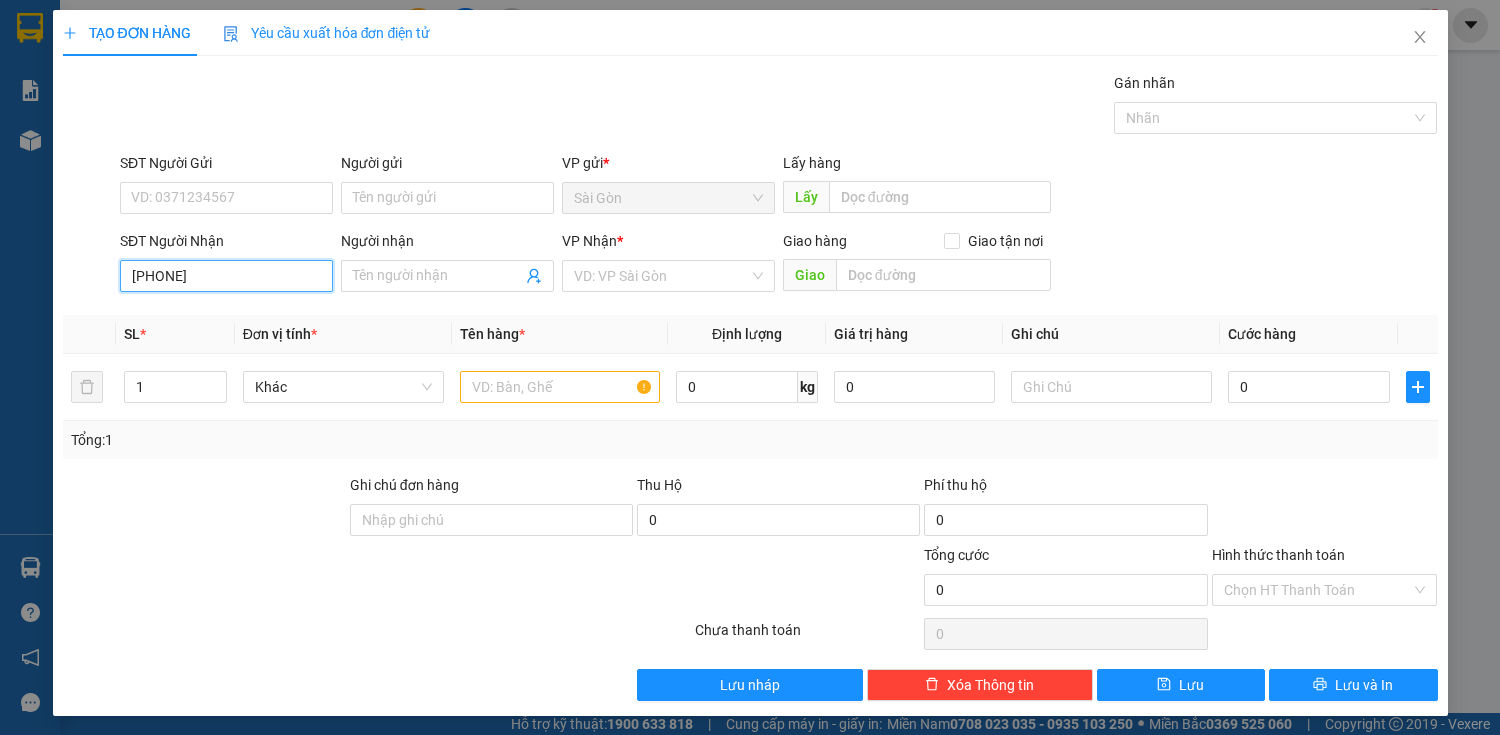 type on "[PHONE]" 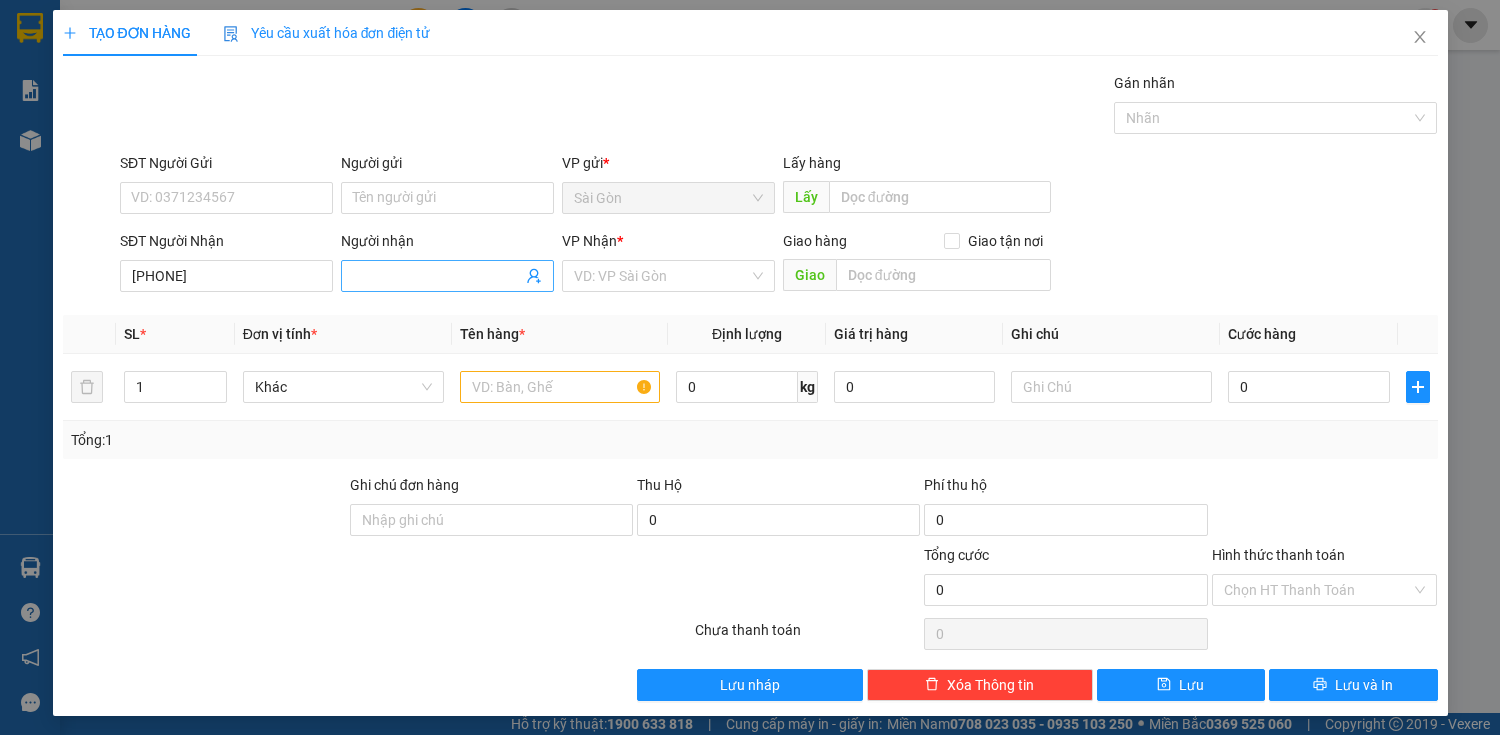 drag, startPoint x: 213, startPoint y: 321, endPoint x: 448, endPoint y: 277, distance: 239.08366 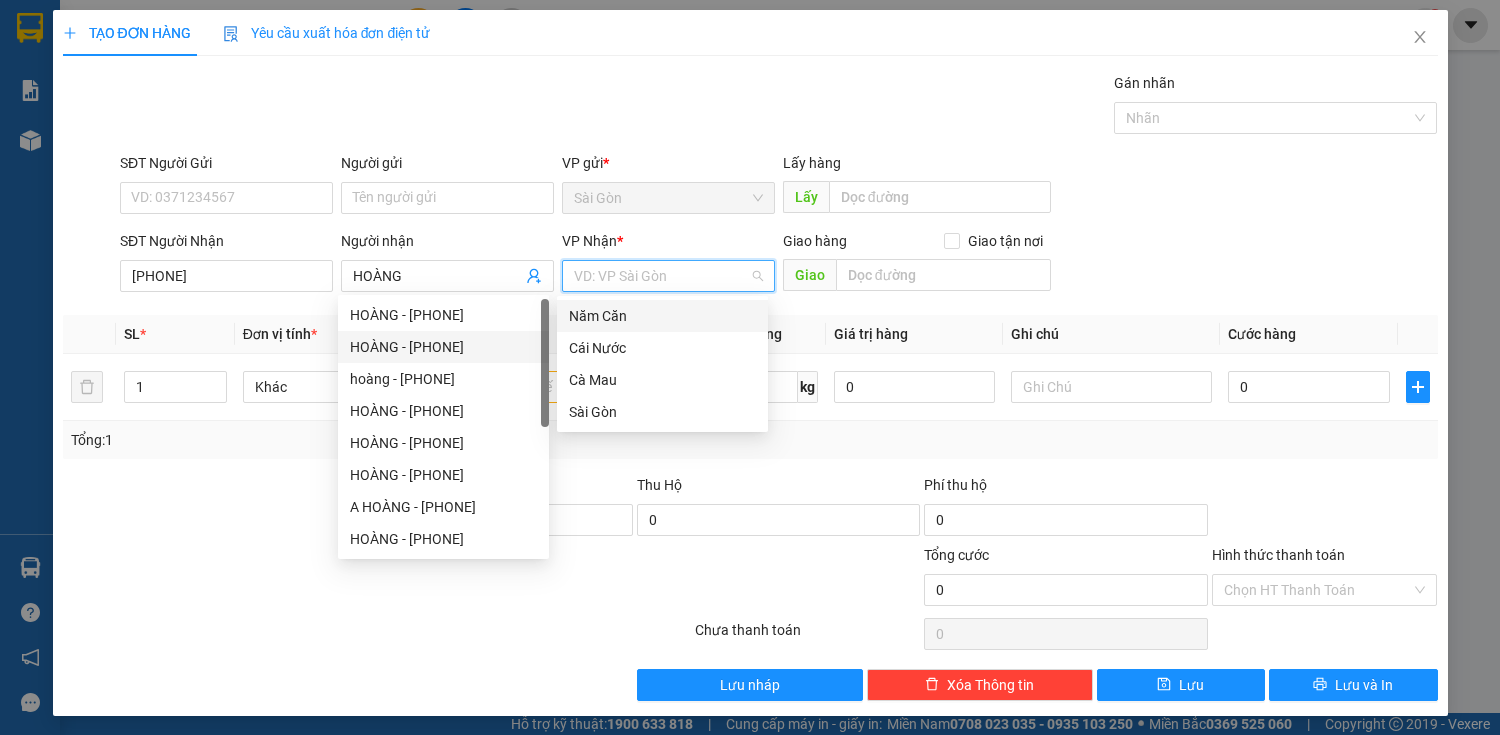 click at bounding box center [661, 276] 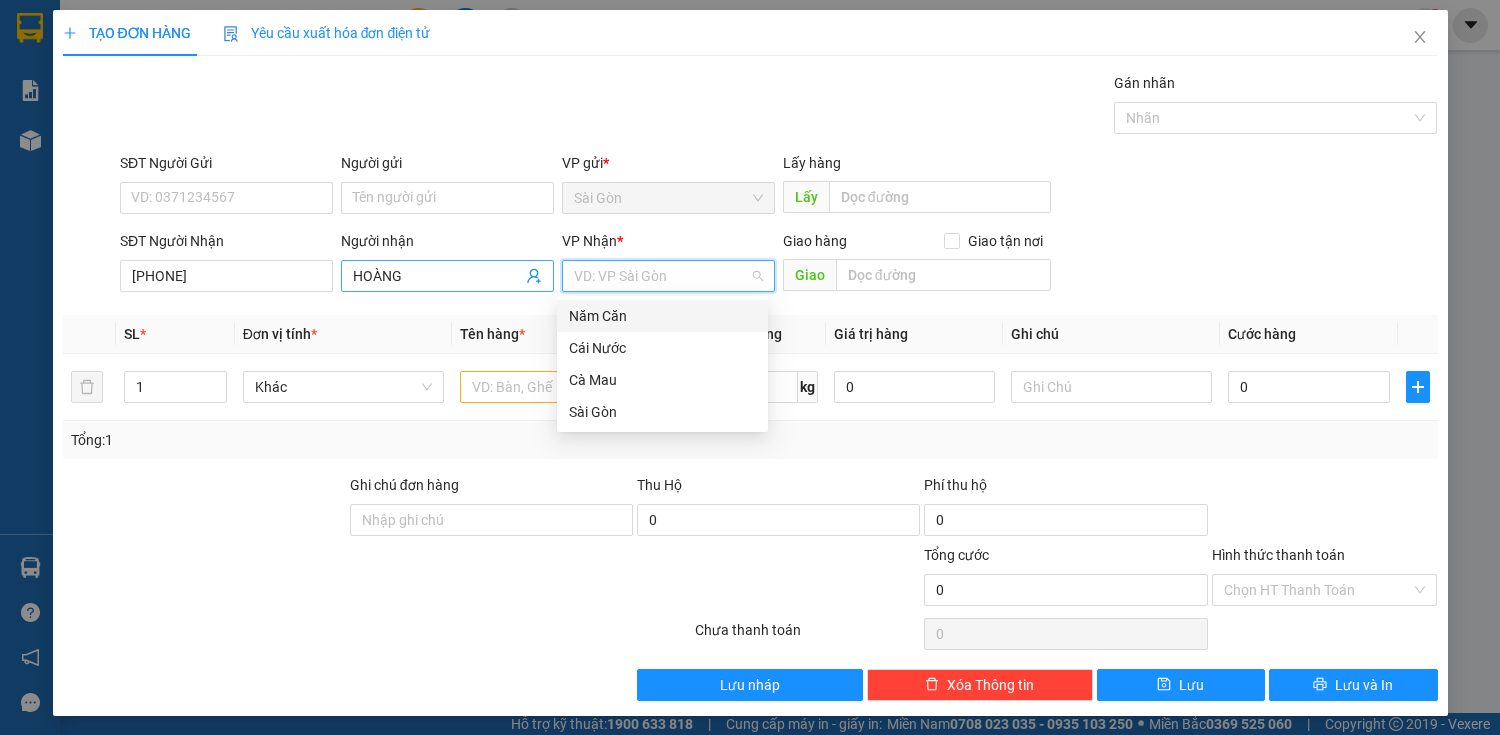 click on "HOÀNG" at bounding box center (437, 276) 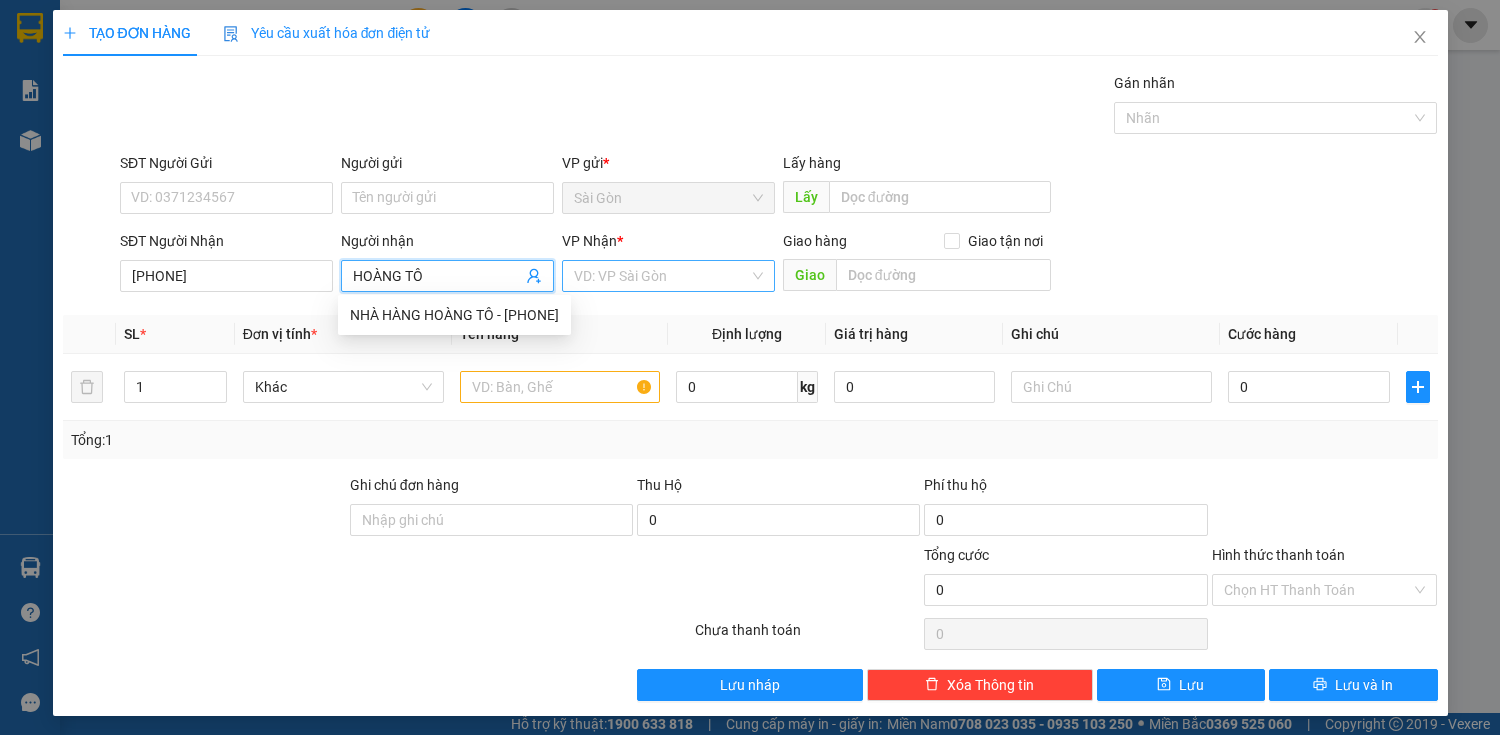 type on "HOÀNG TÔ" 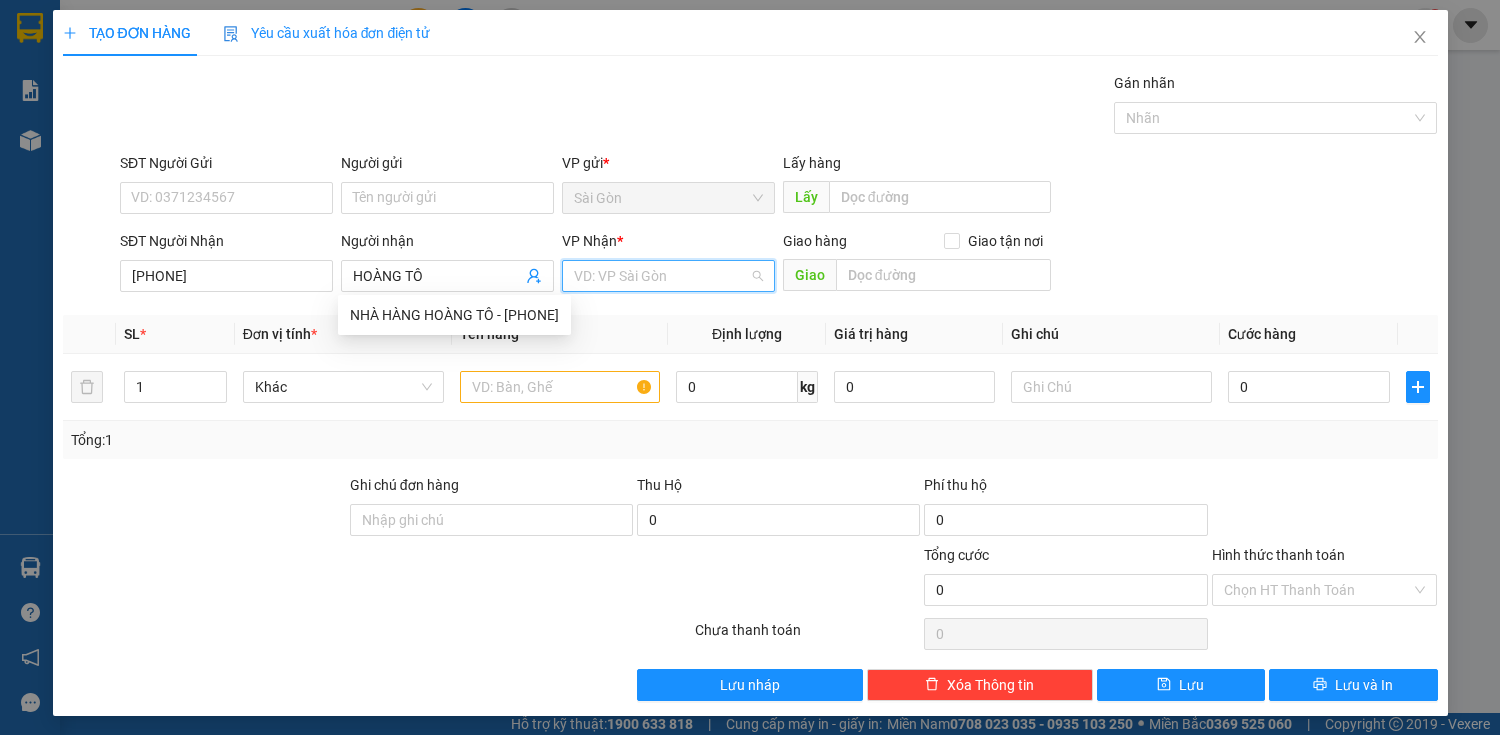 click at bounding box center [661, 276] 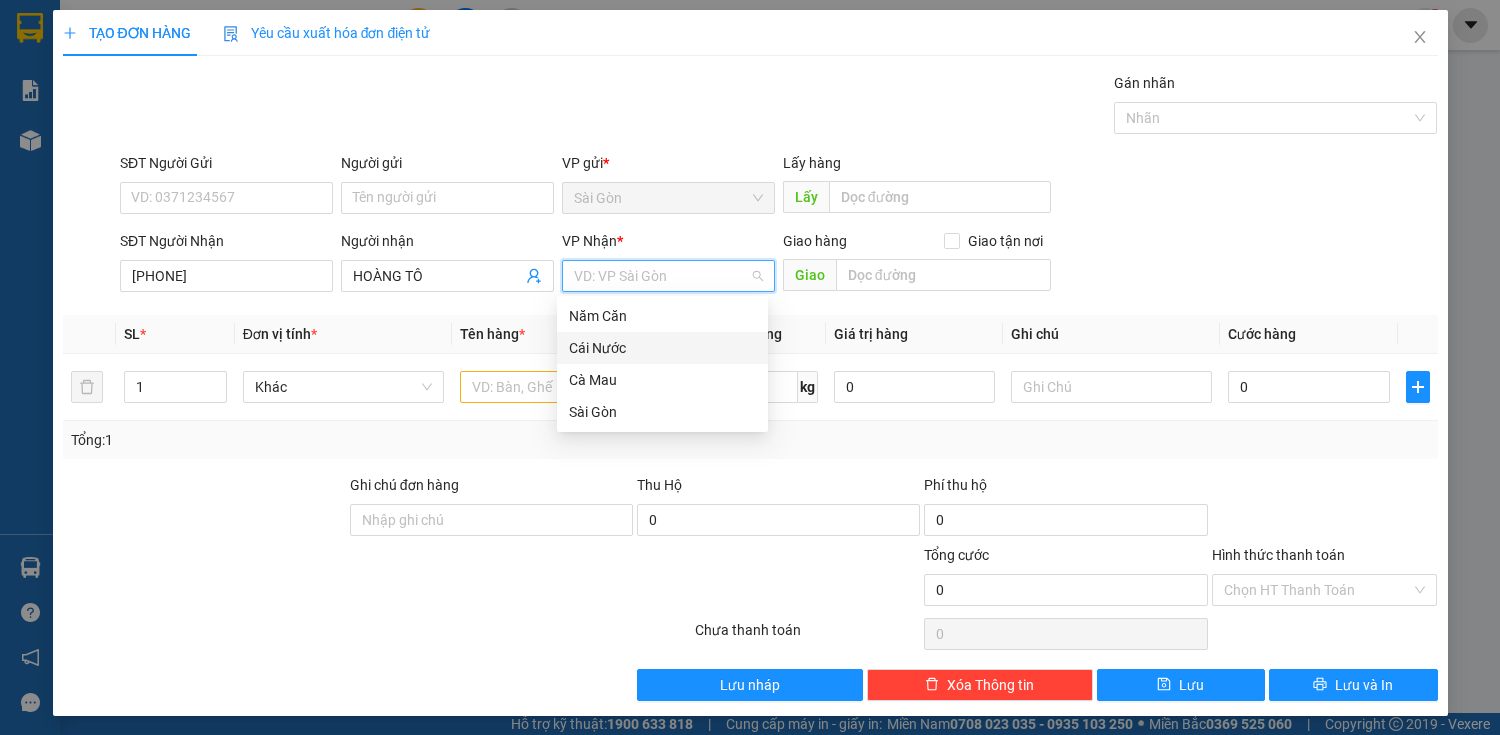click on "Cái Nước" at bounding box center [662, 348] 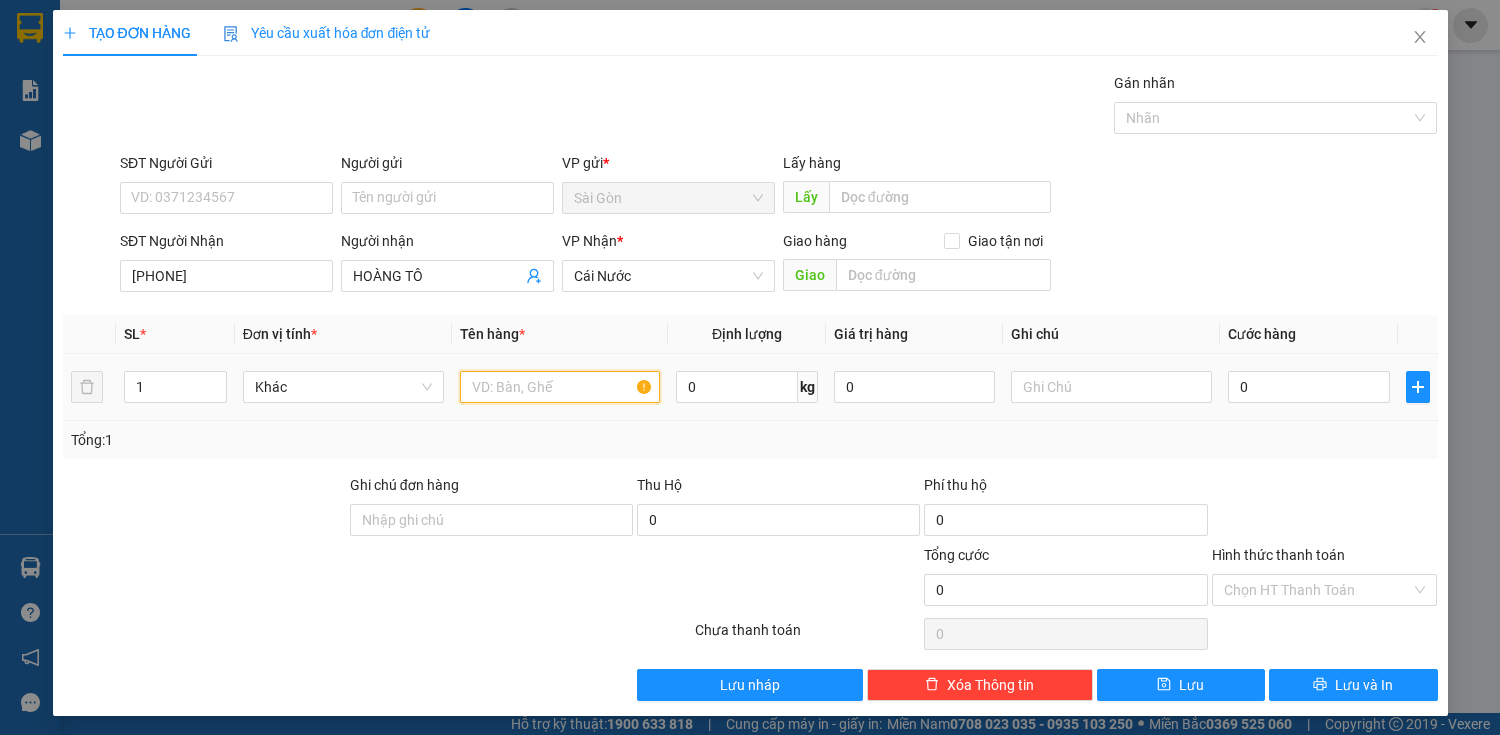 click at bounding box center [560, 387] 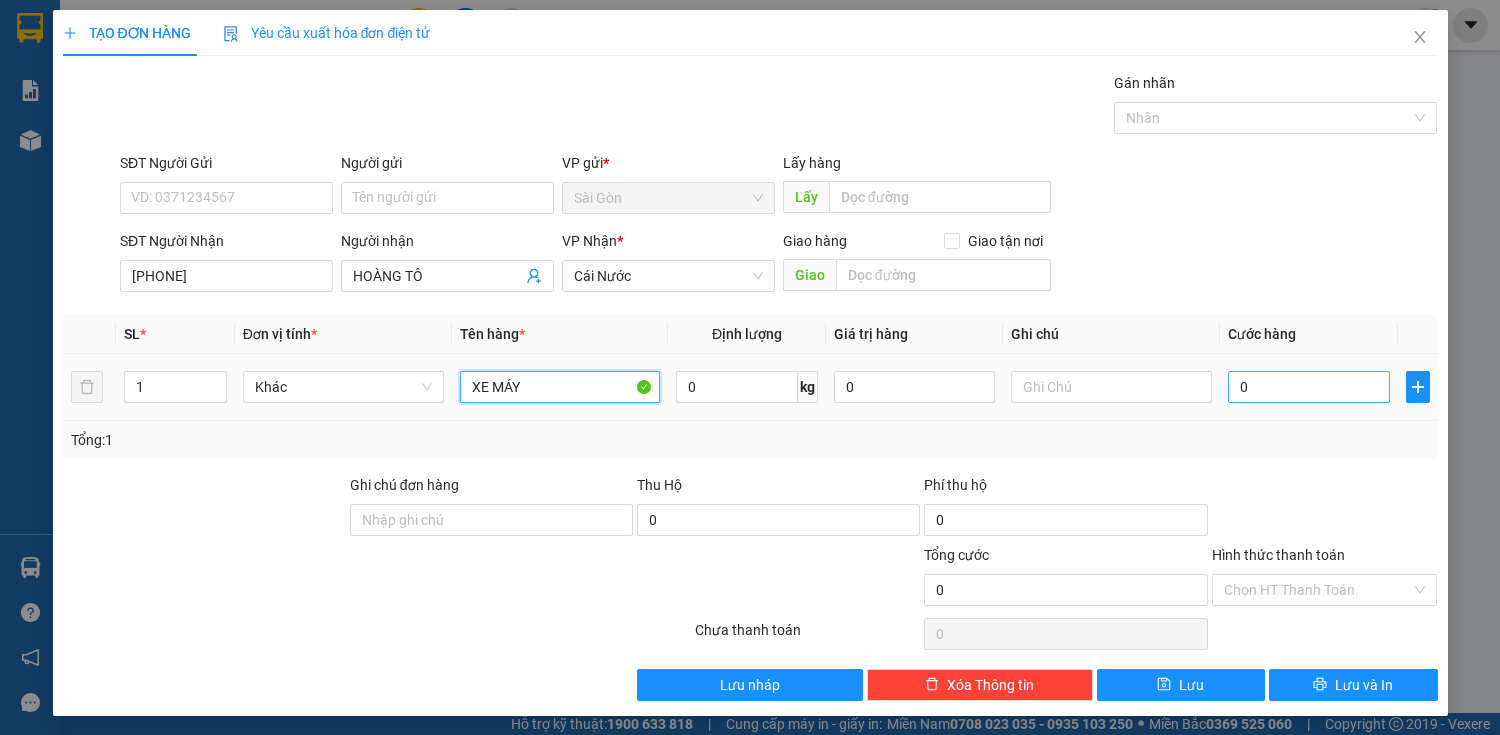 type on "XE MÁY" 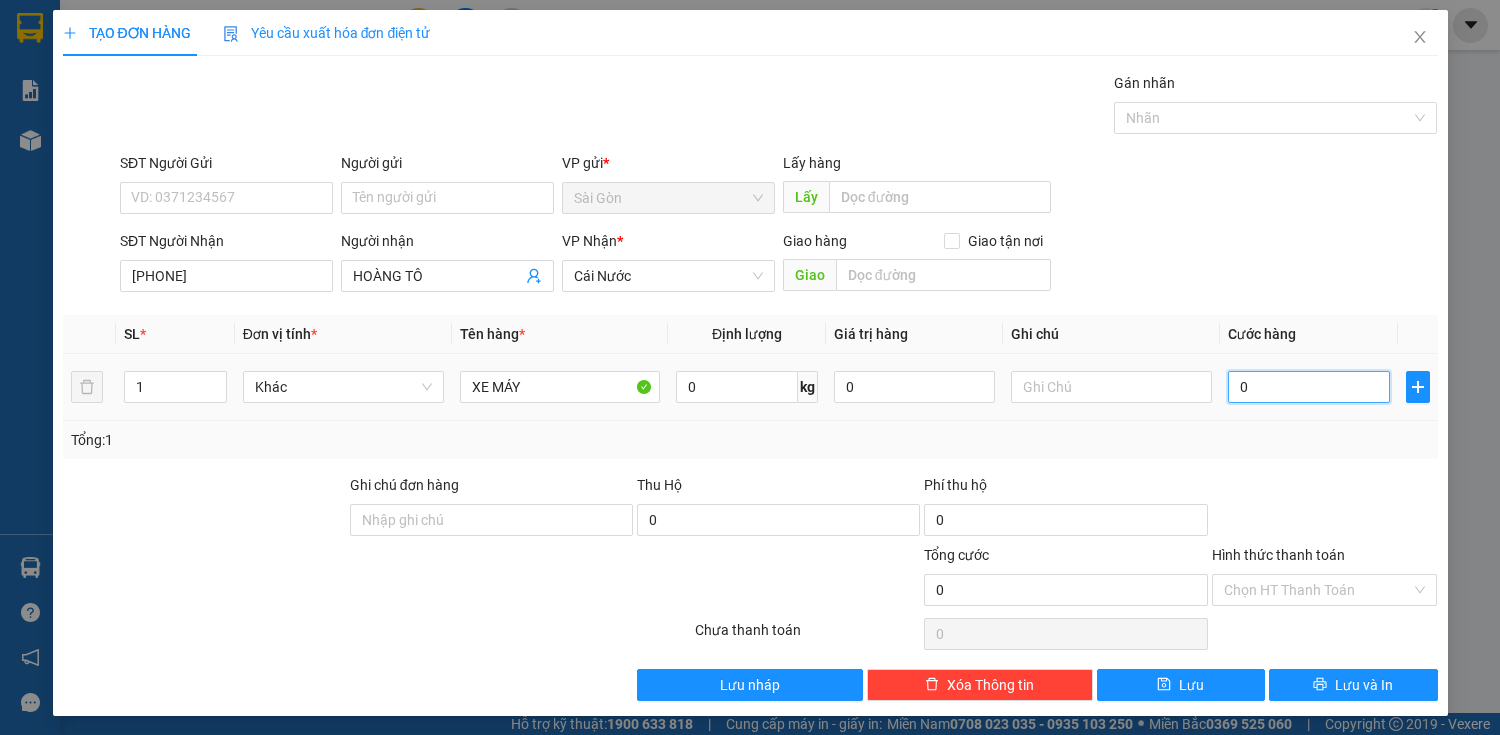 click on "0" at bounding box center [1308, 387] 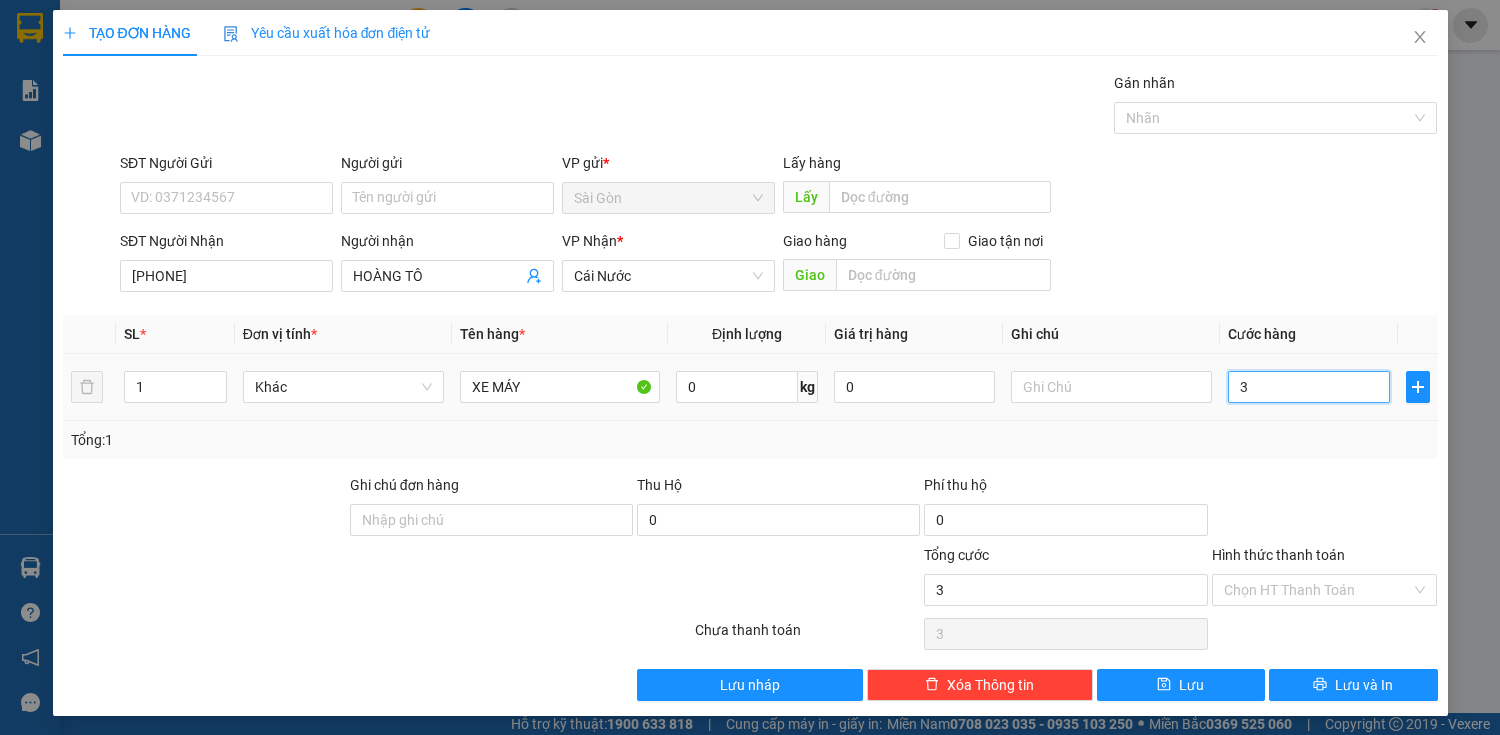 type on "35" 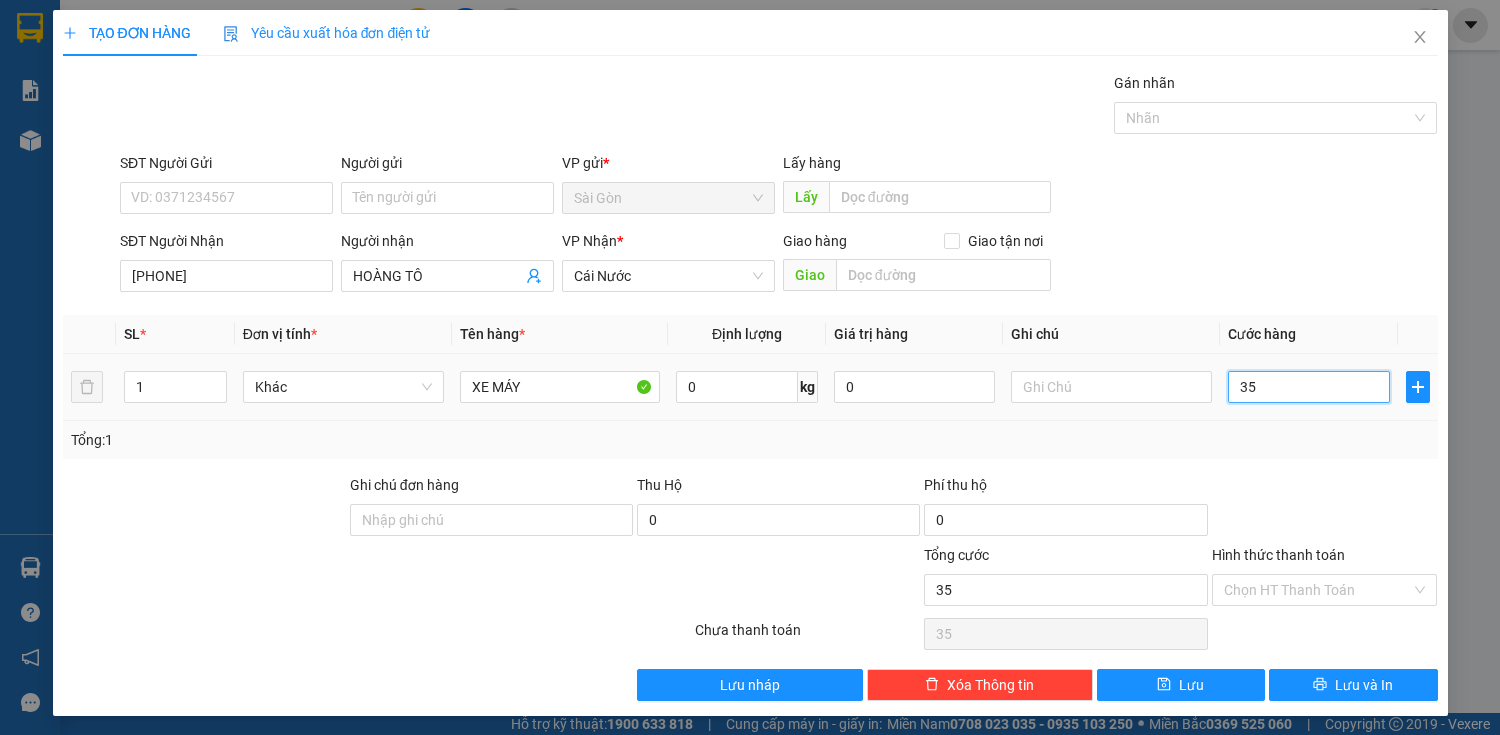 type on "350" 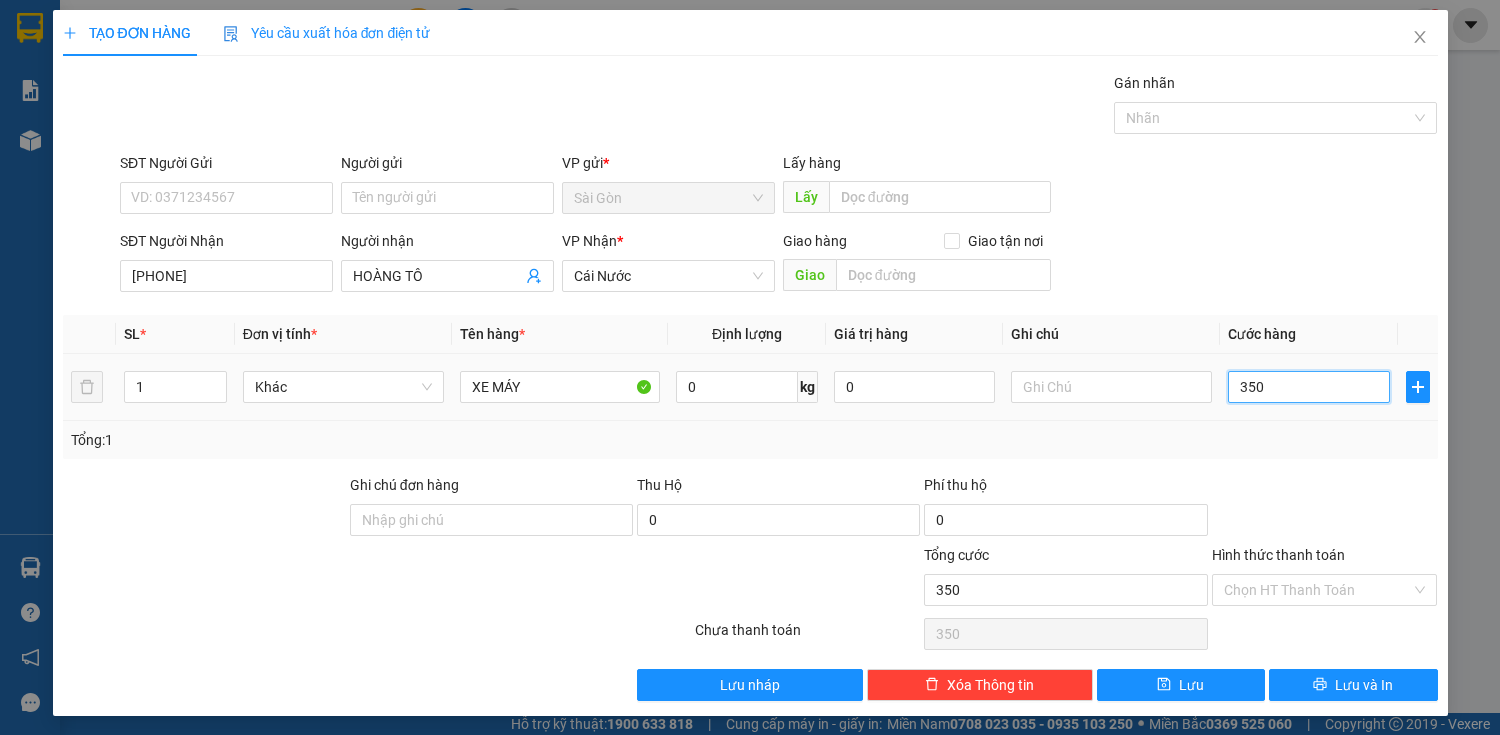 type on "3.500" 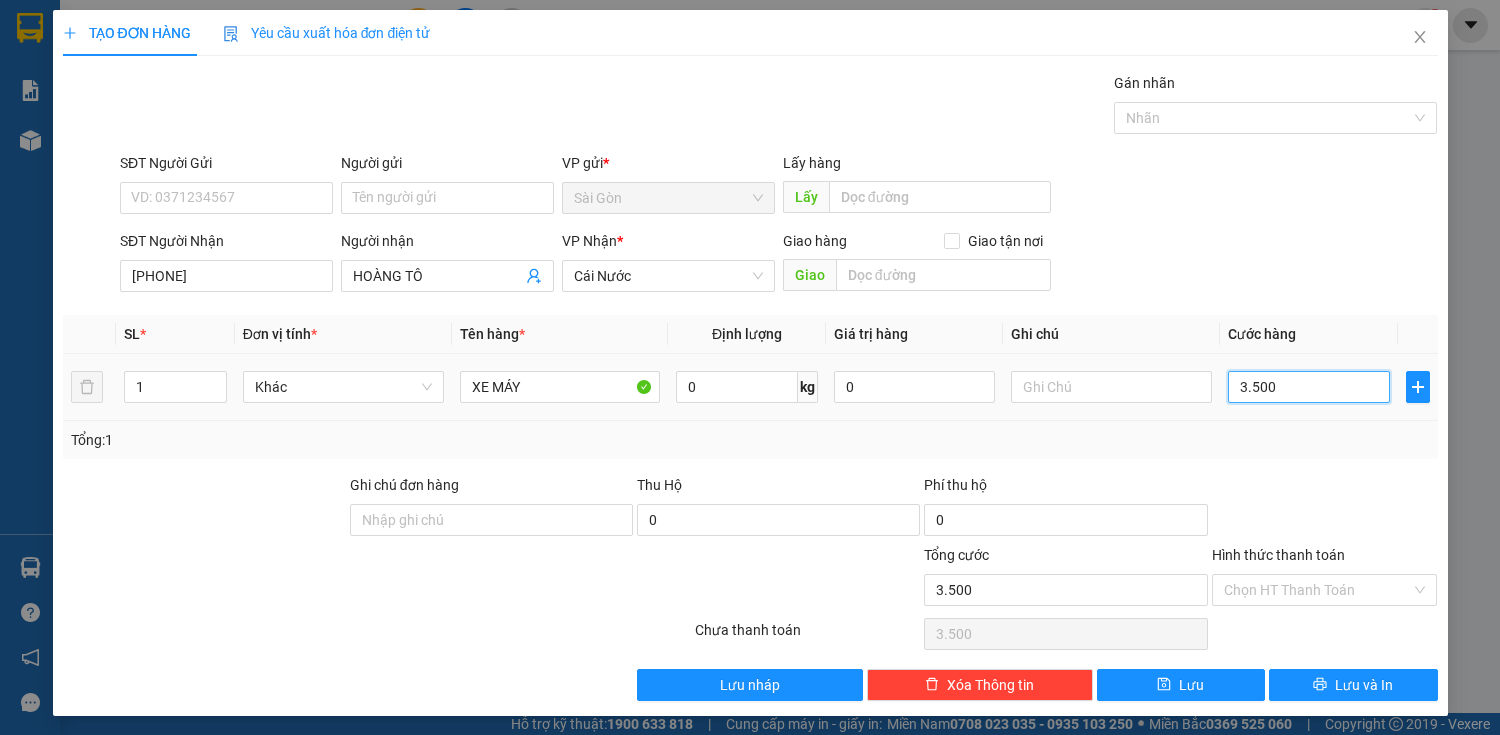 type on "35.000" 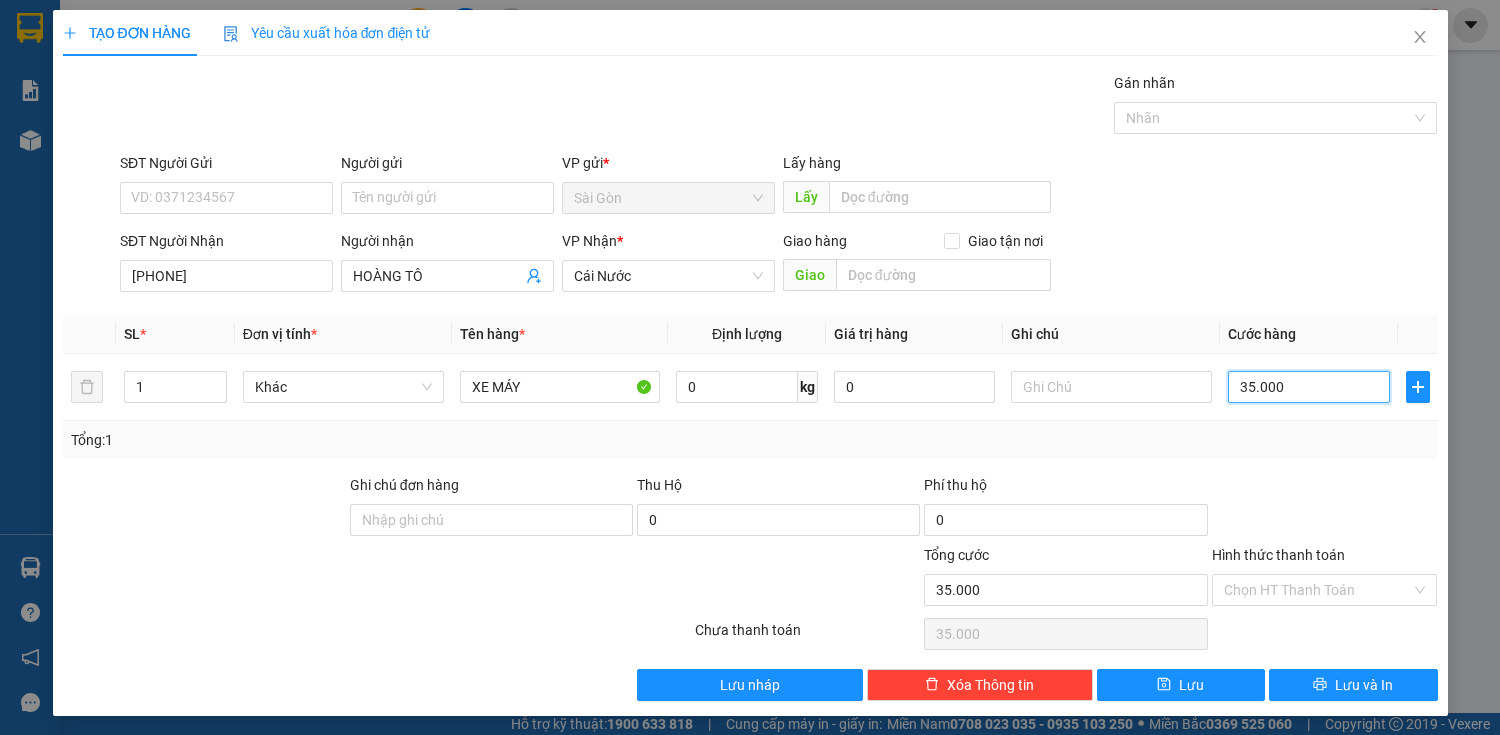 type on "350.000" 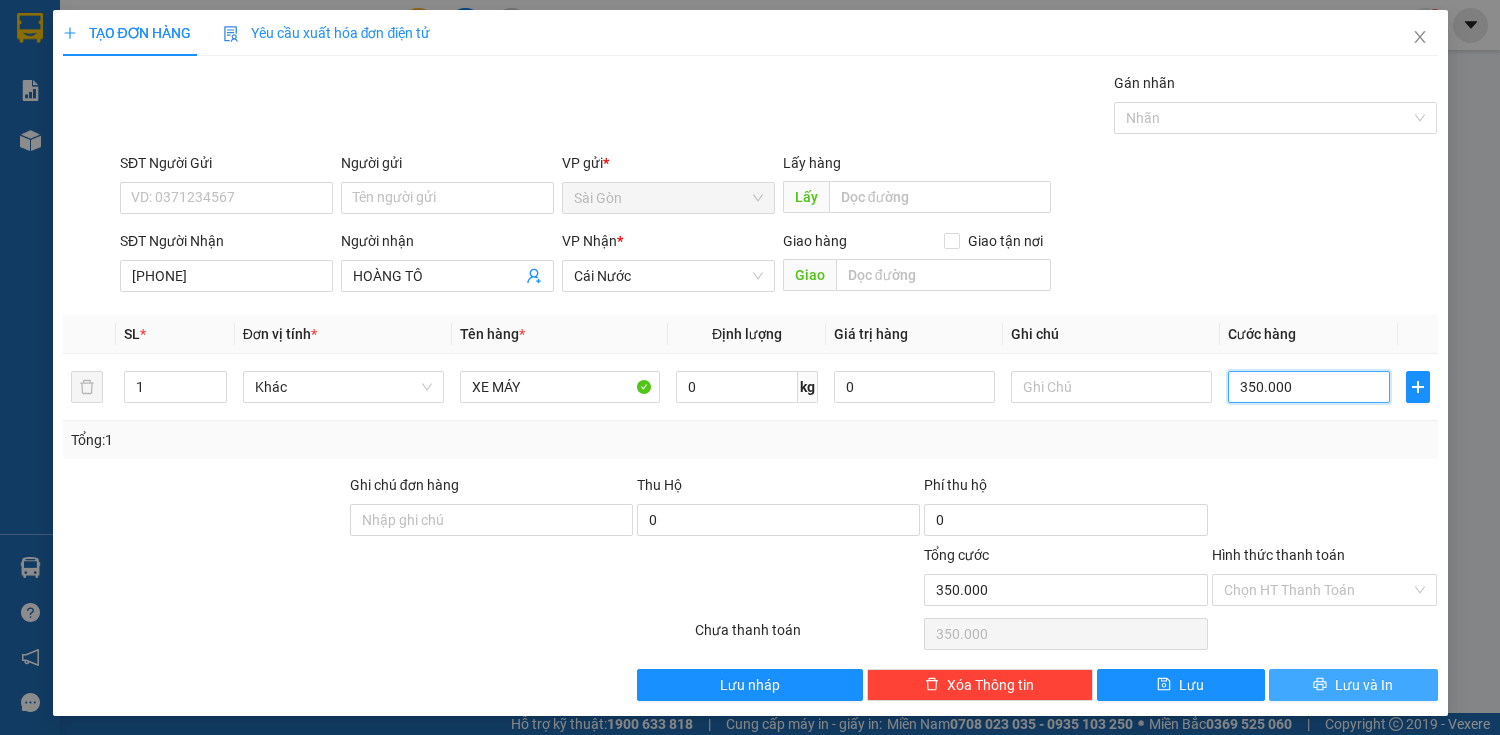 type on "350.000" 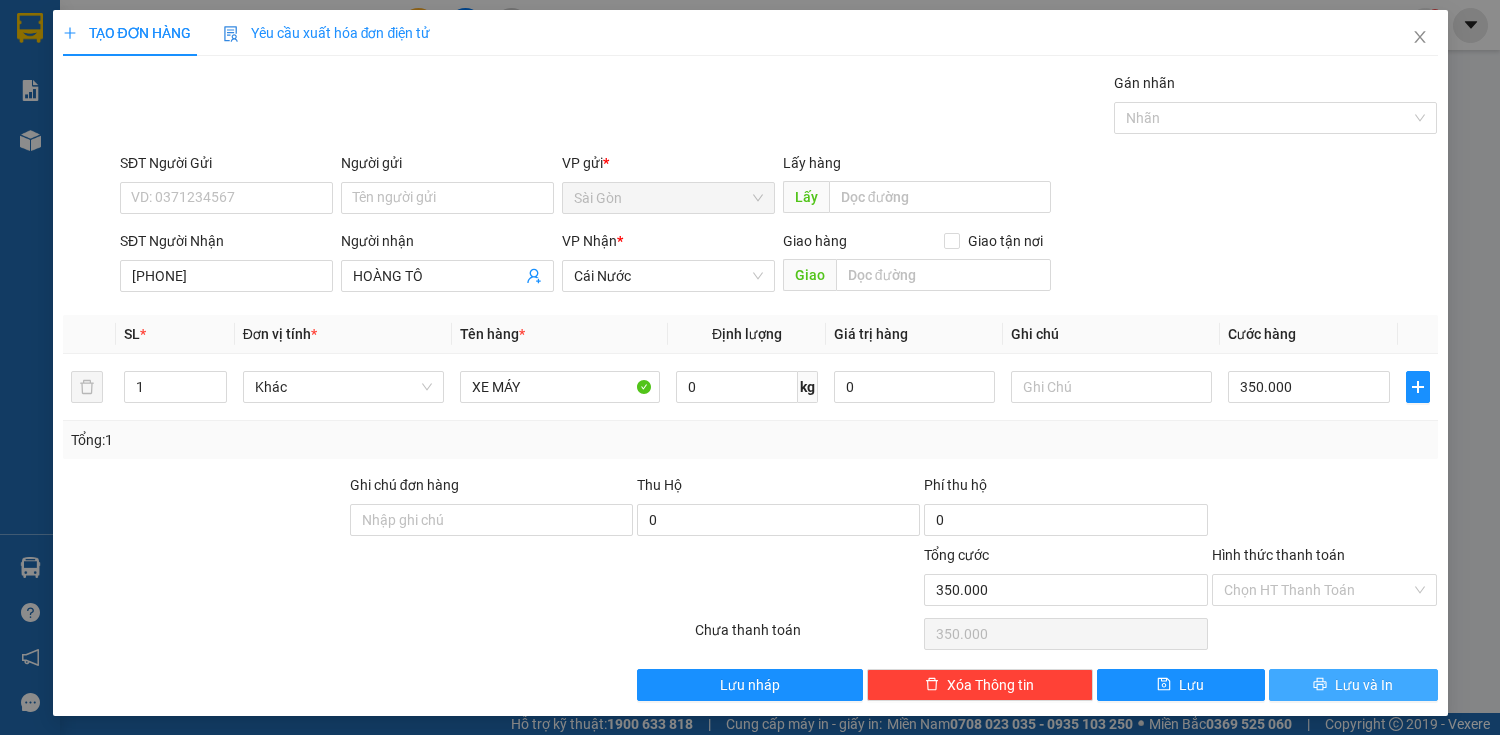 click on "Lưu và In" at bounding box center [1364, 685] 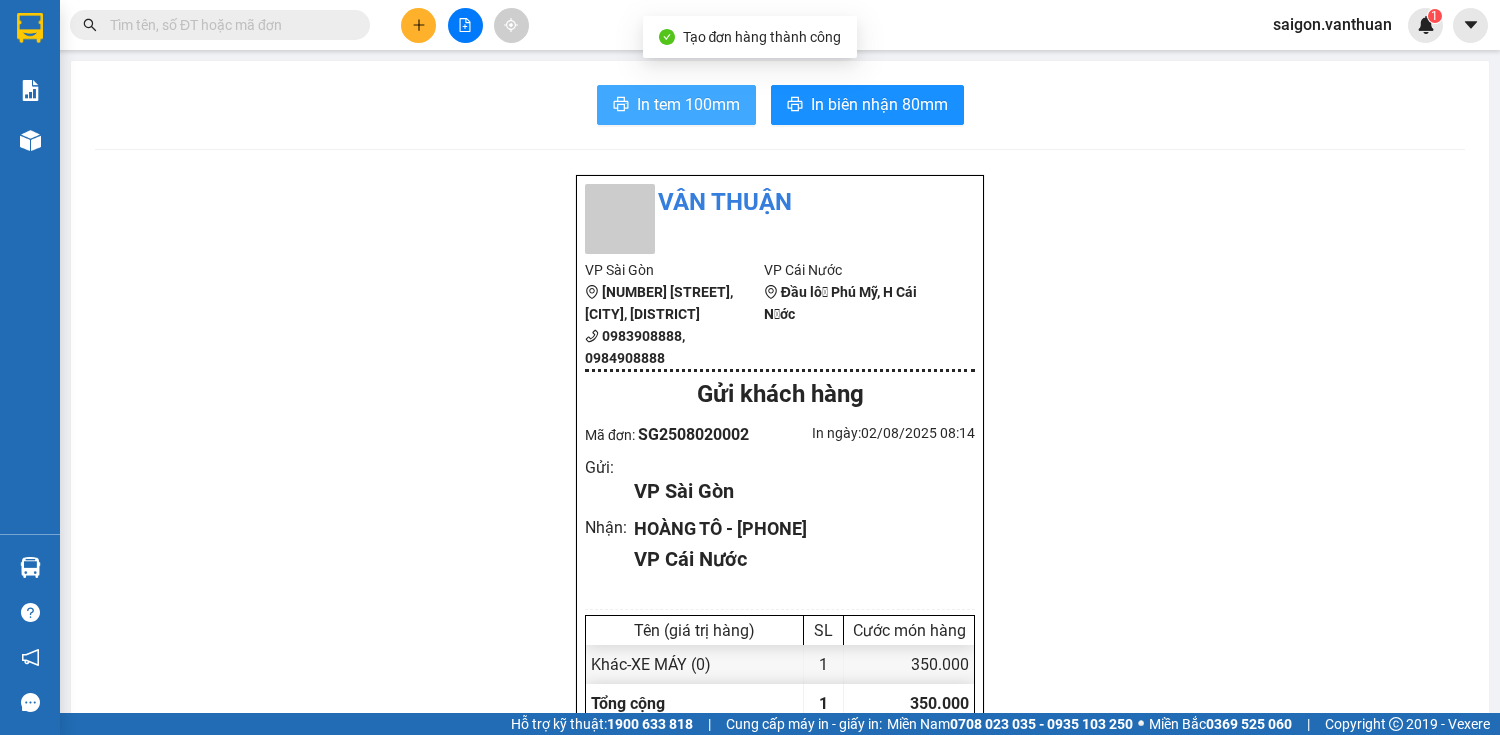 drag, startPoint x: 688, startPoint y: 37, endPoint x: 700, endPoint y: 92, distance: 56.293873 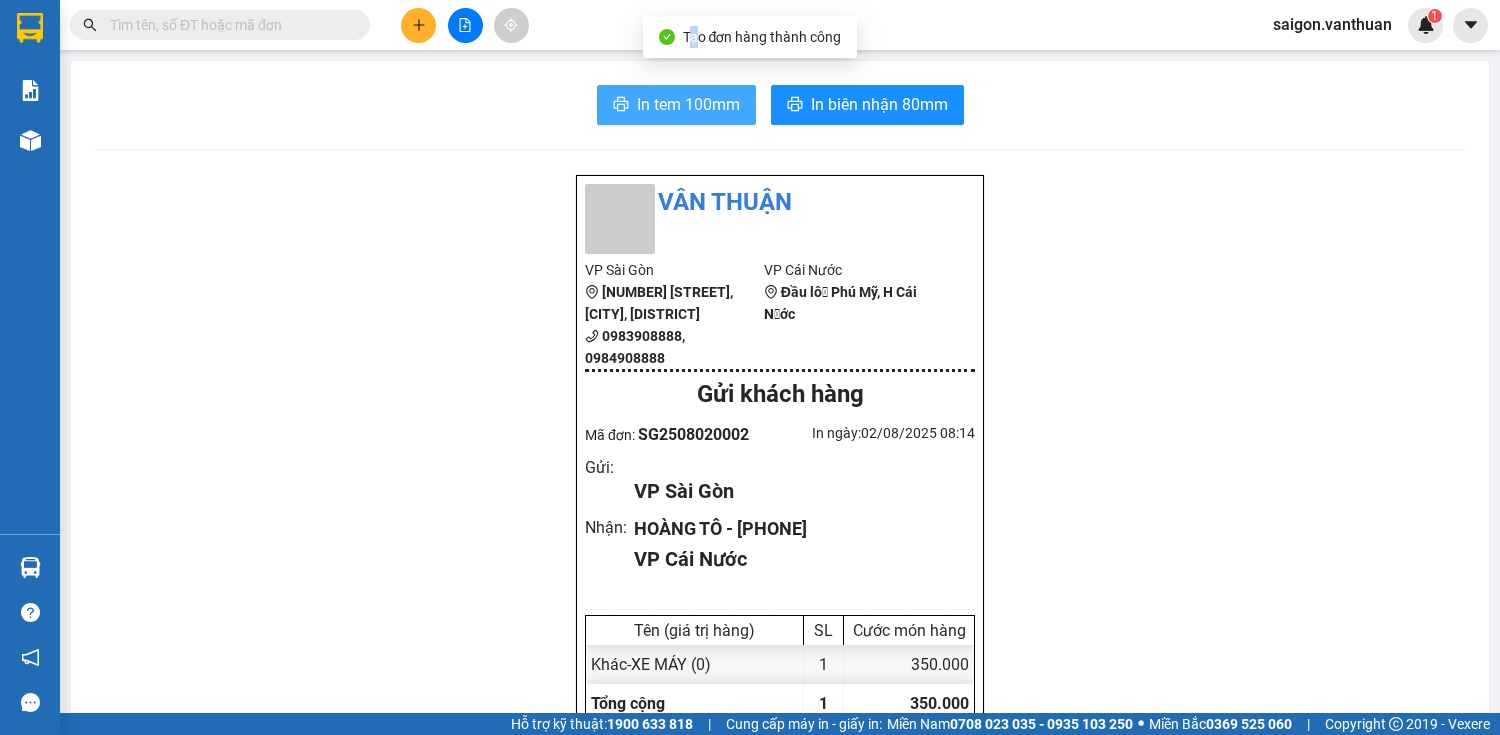 click on "In tem 100mm" at bounding box center [688, 104] 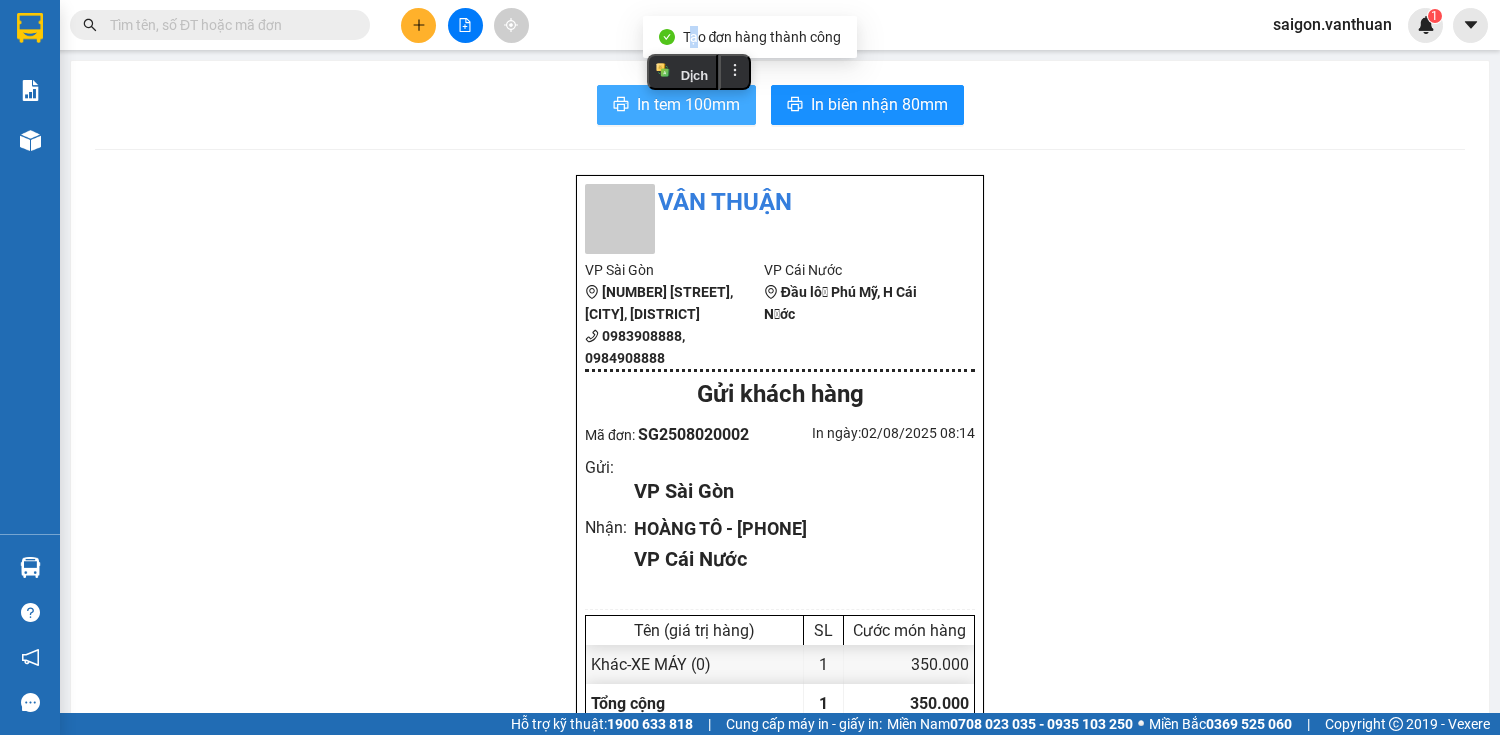 click on "In tem 100mm" at bounding box center (688, 104) 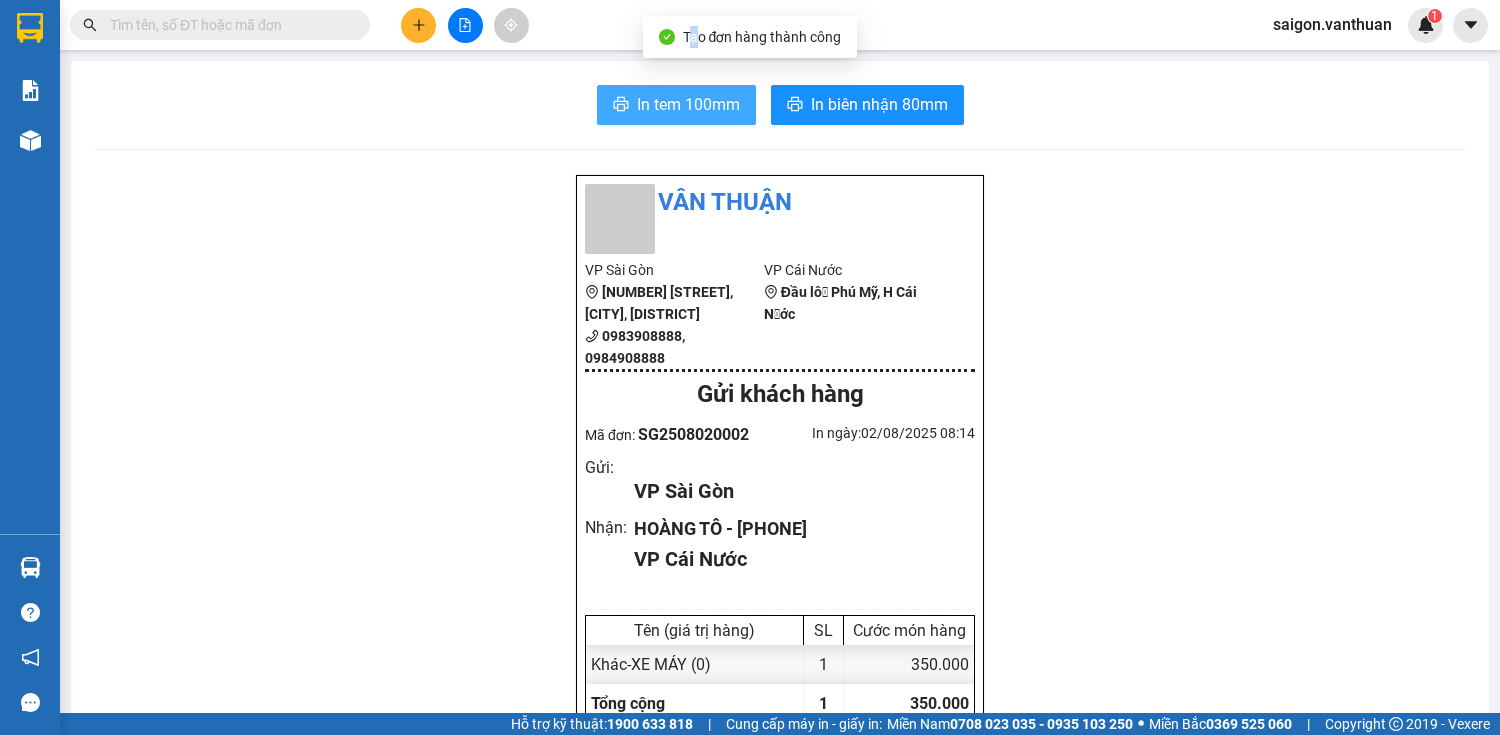 scroll, scrollTop: 0, scrollLeft: 0, axis: both 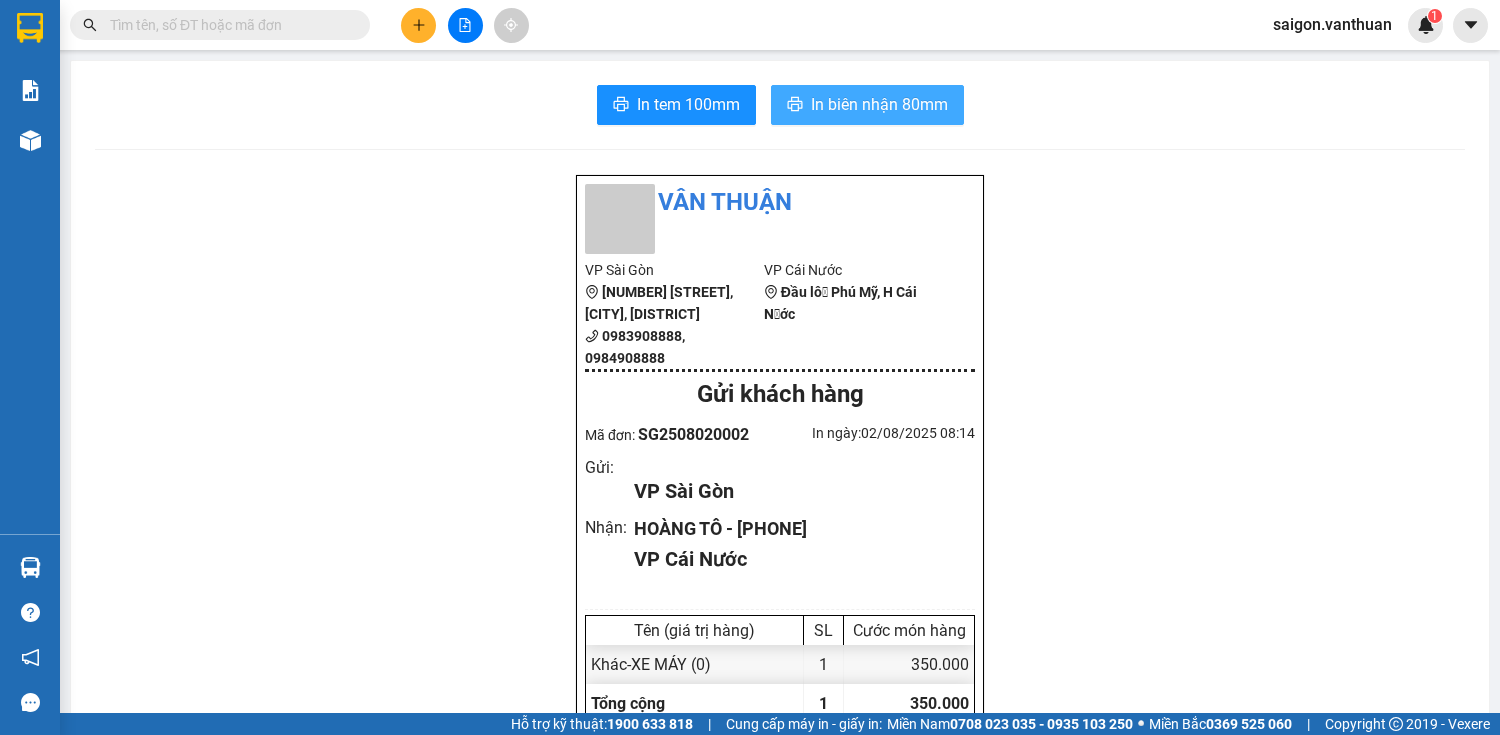 click on "In biên nhận 80mm" at bounding box center (879, 104) 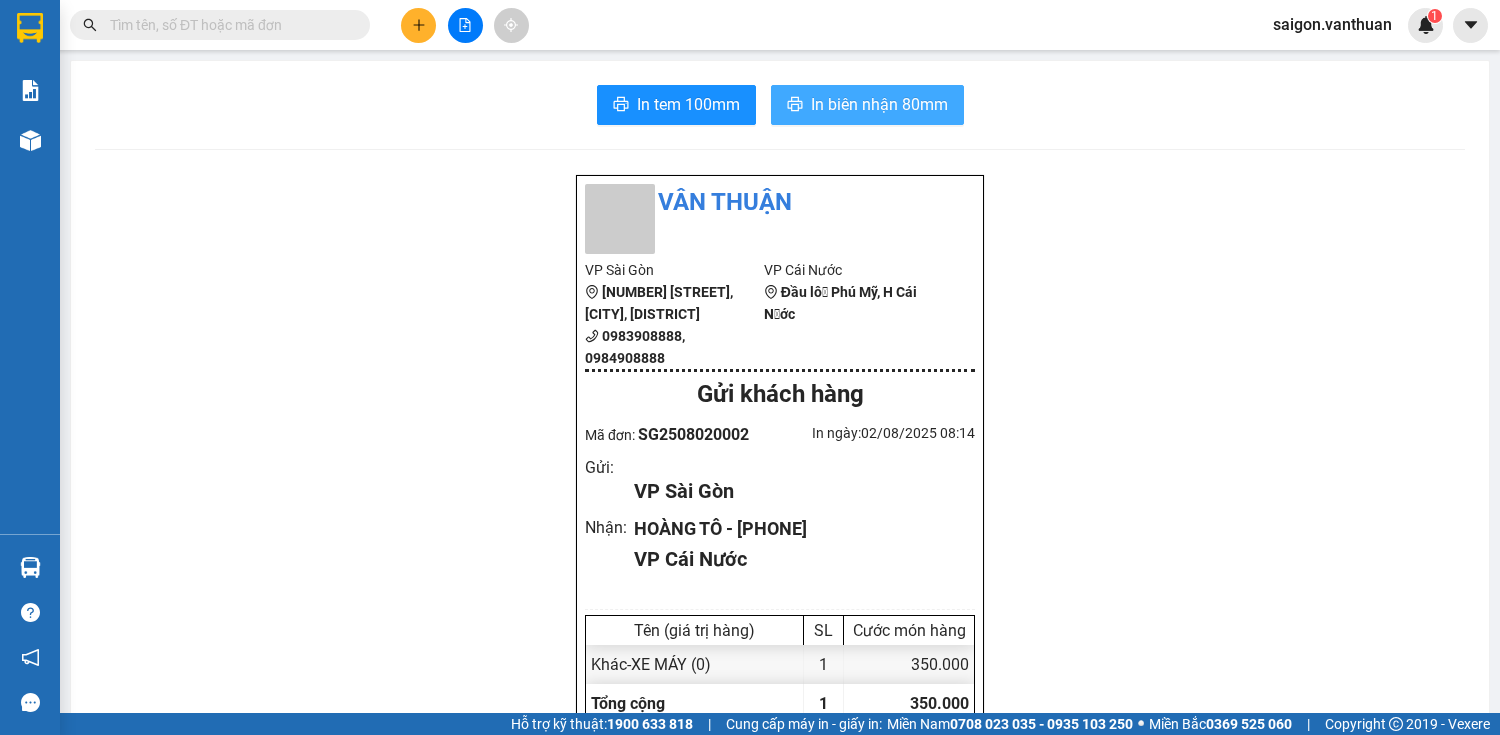 scroll, scrollTop: 0, scrollLeft: 0, axis: both 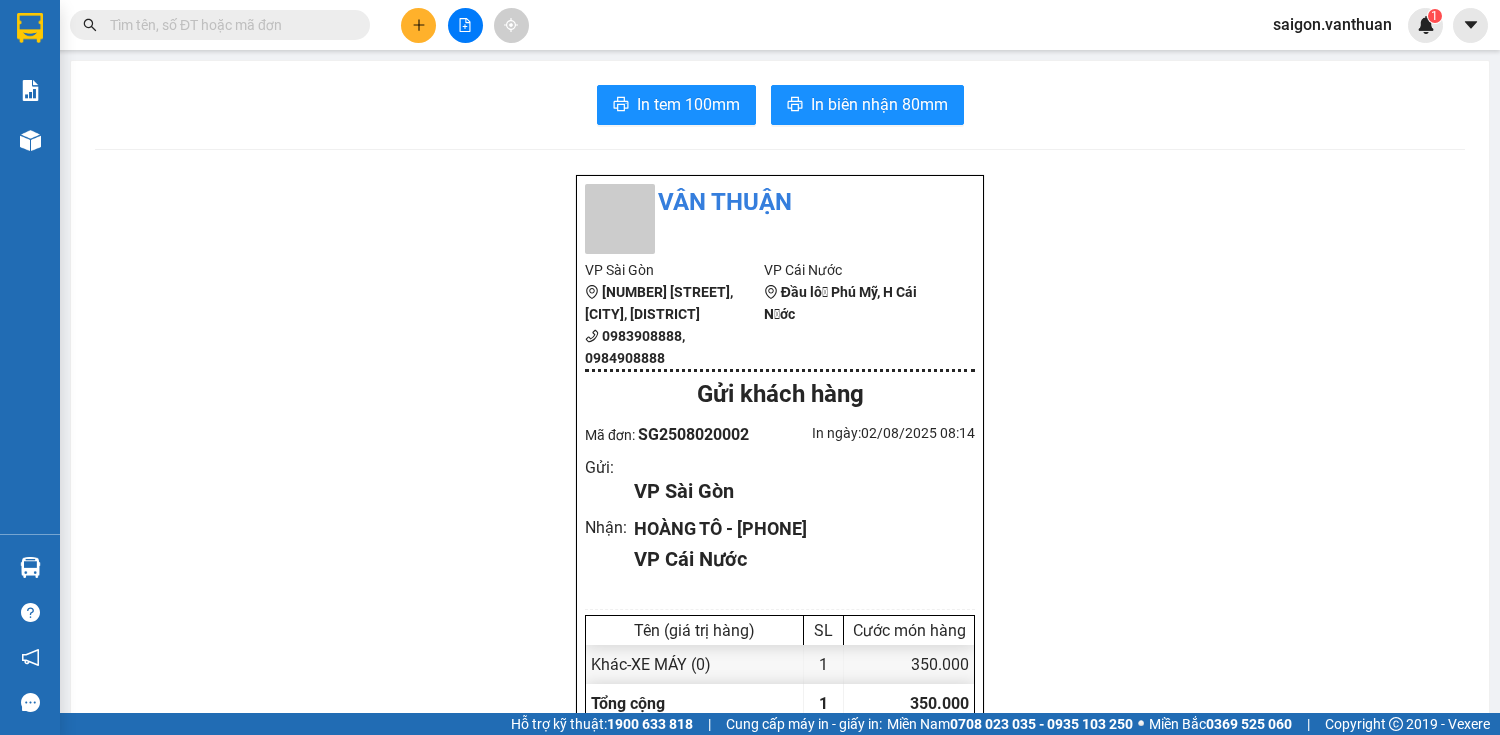 click at bounding box center (418, 25) 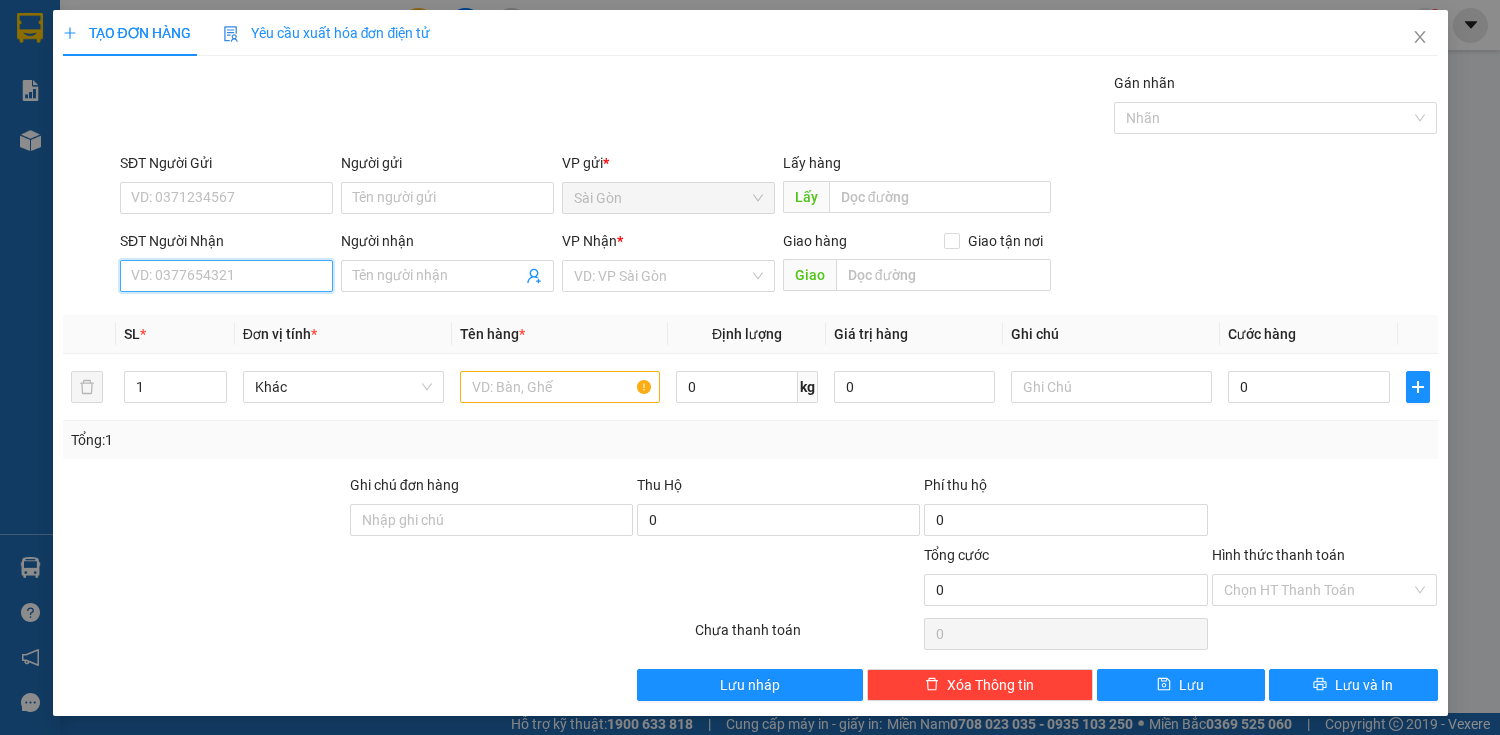 click on "SĐT Người Nhận" at bounding box center (226, 276) 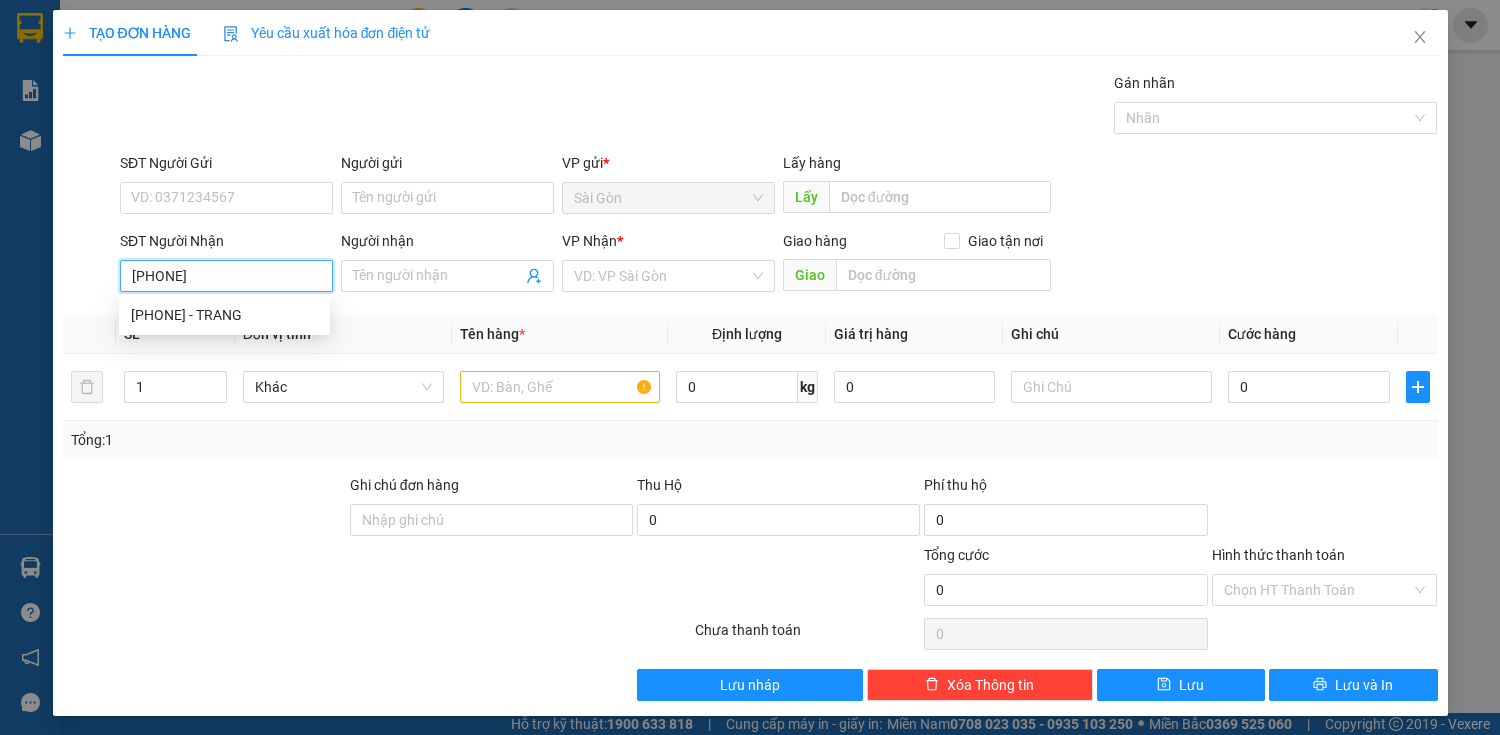 type on "0918431132" 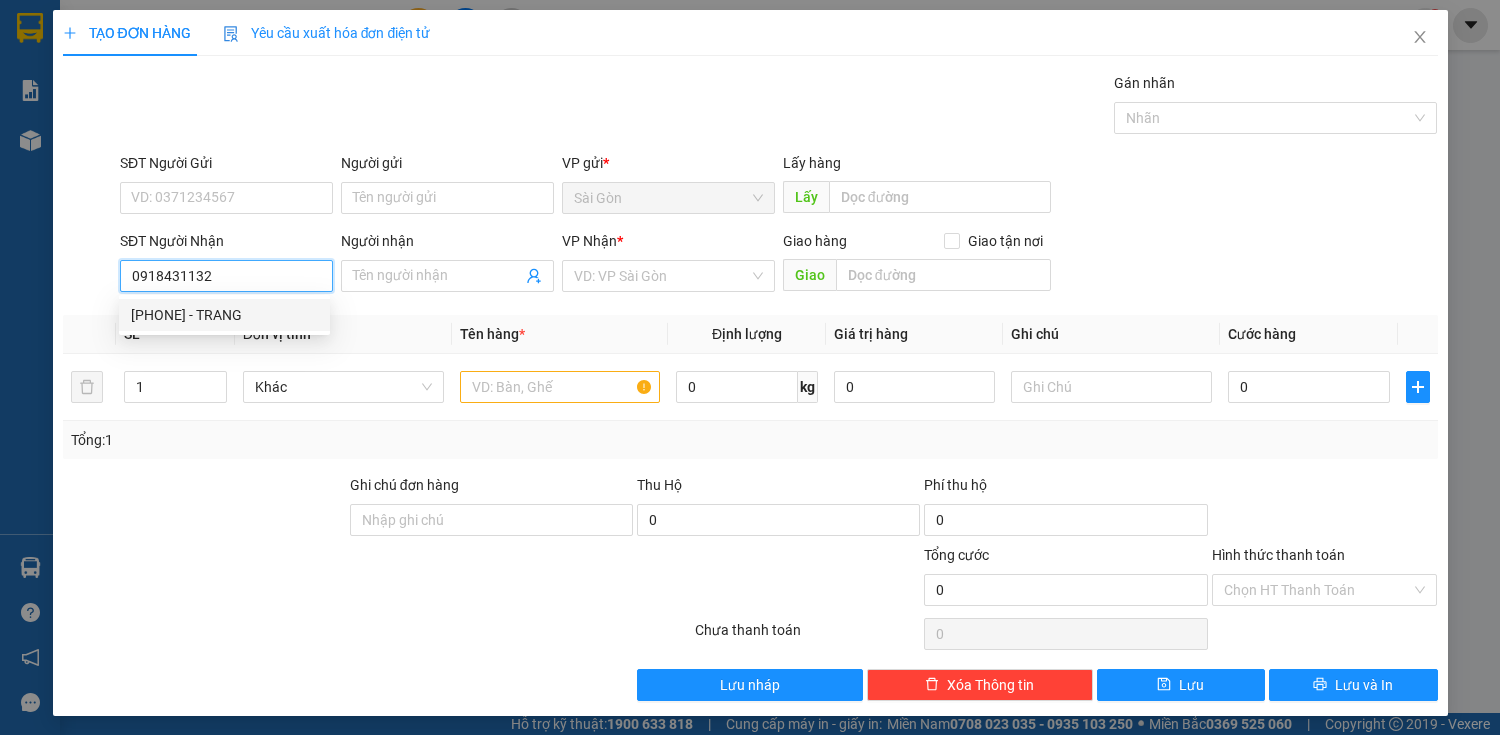 click on "[PHONE] - TRANG" at bounding box center [224, 315] 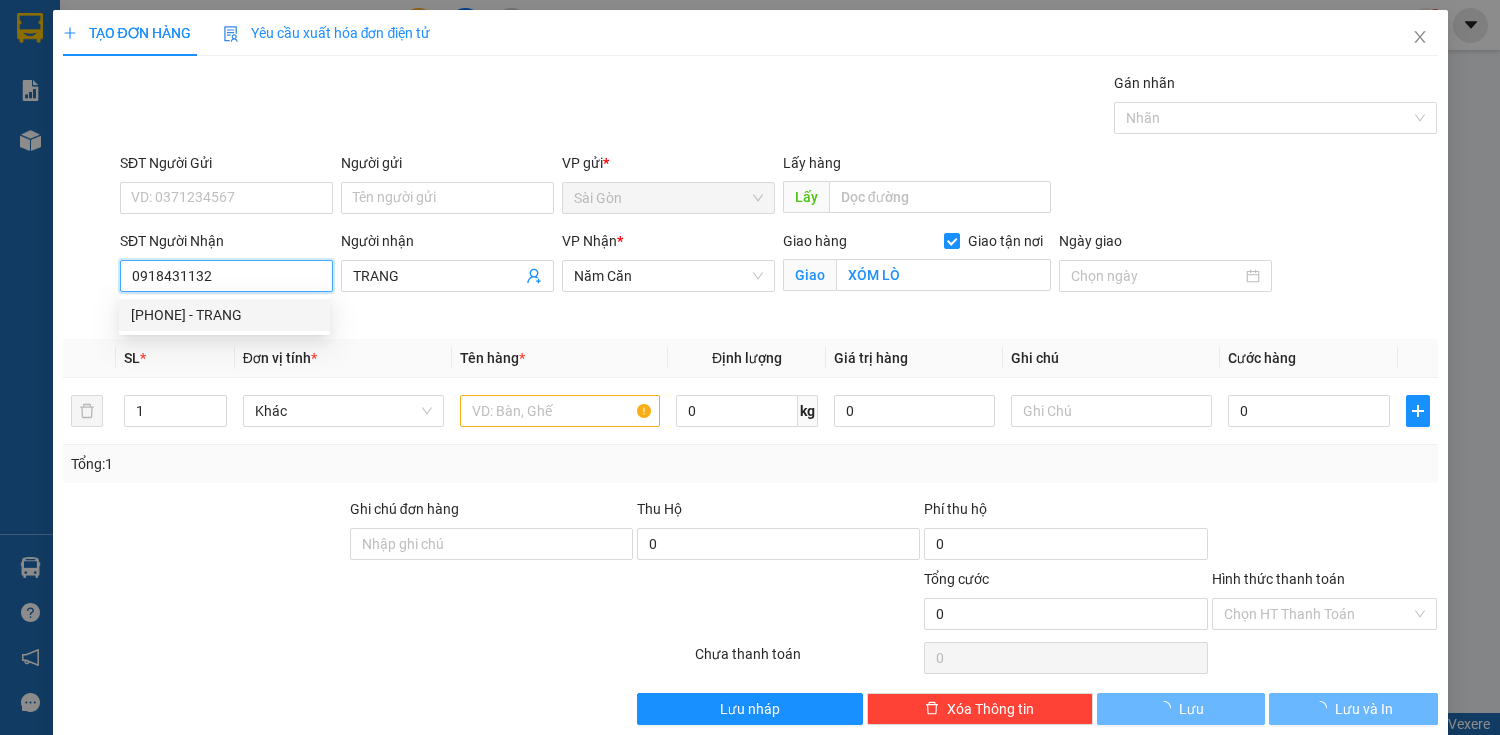 type on "70.000" 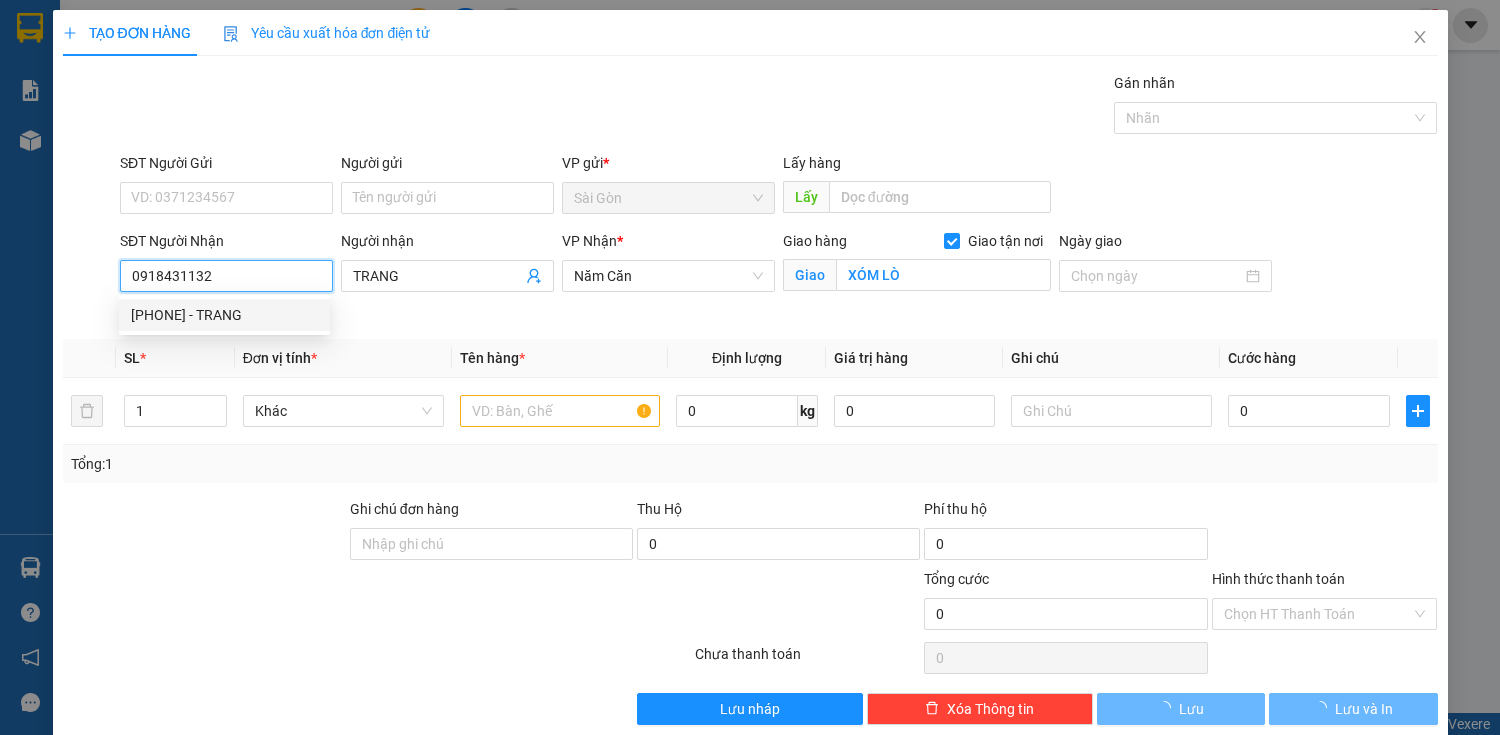 type on "70.000" 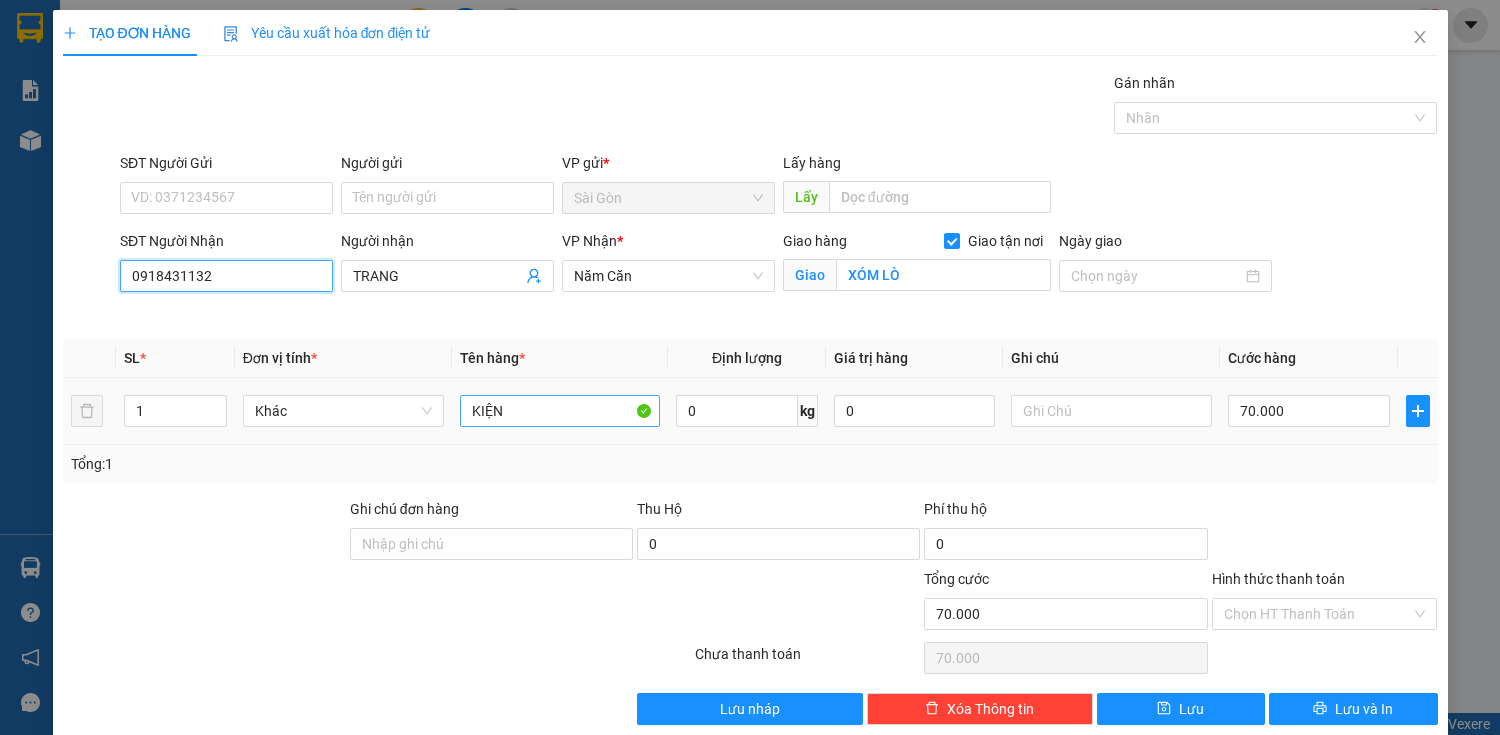 type on "0918431132" 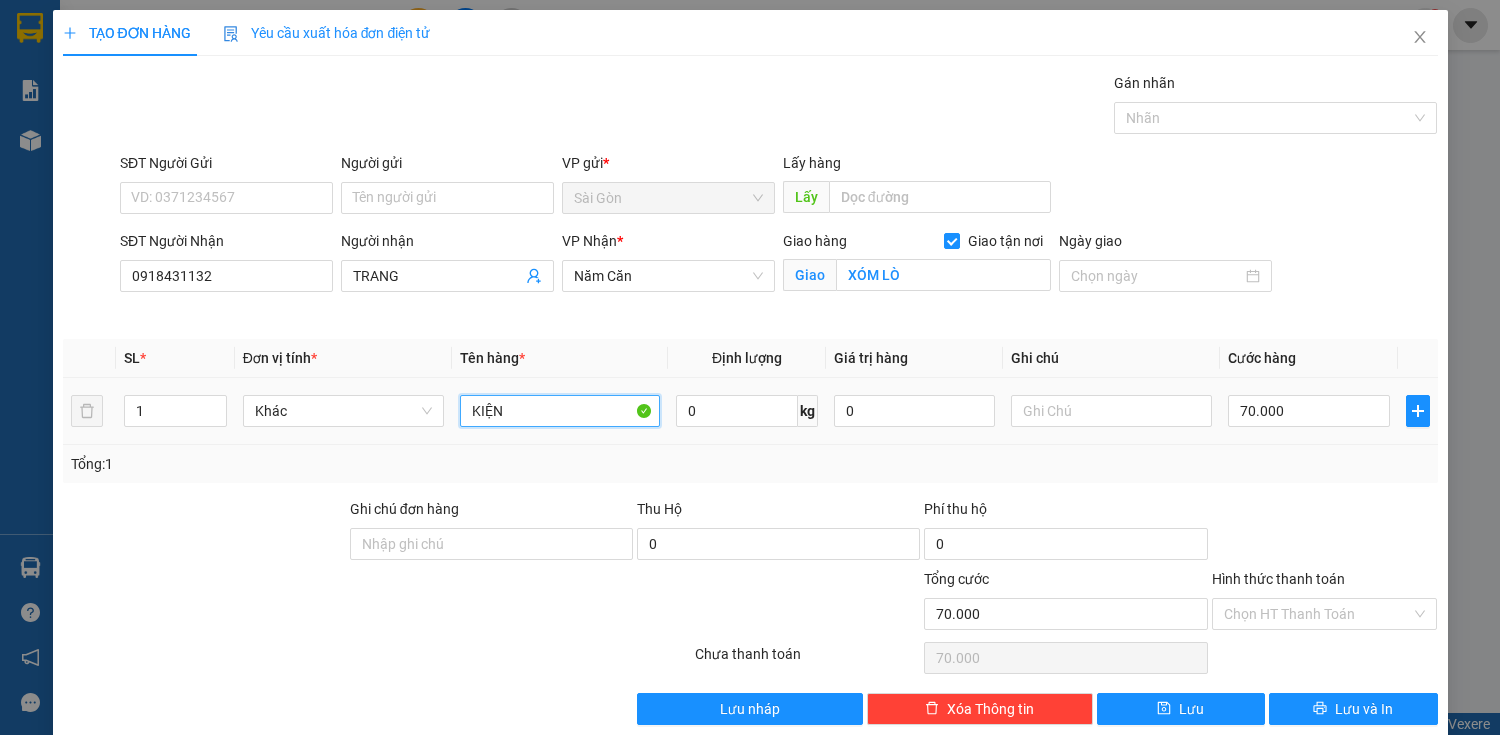 click on "KIỆN" at bounding box center [560, 411] 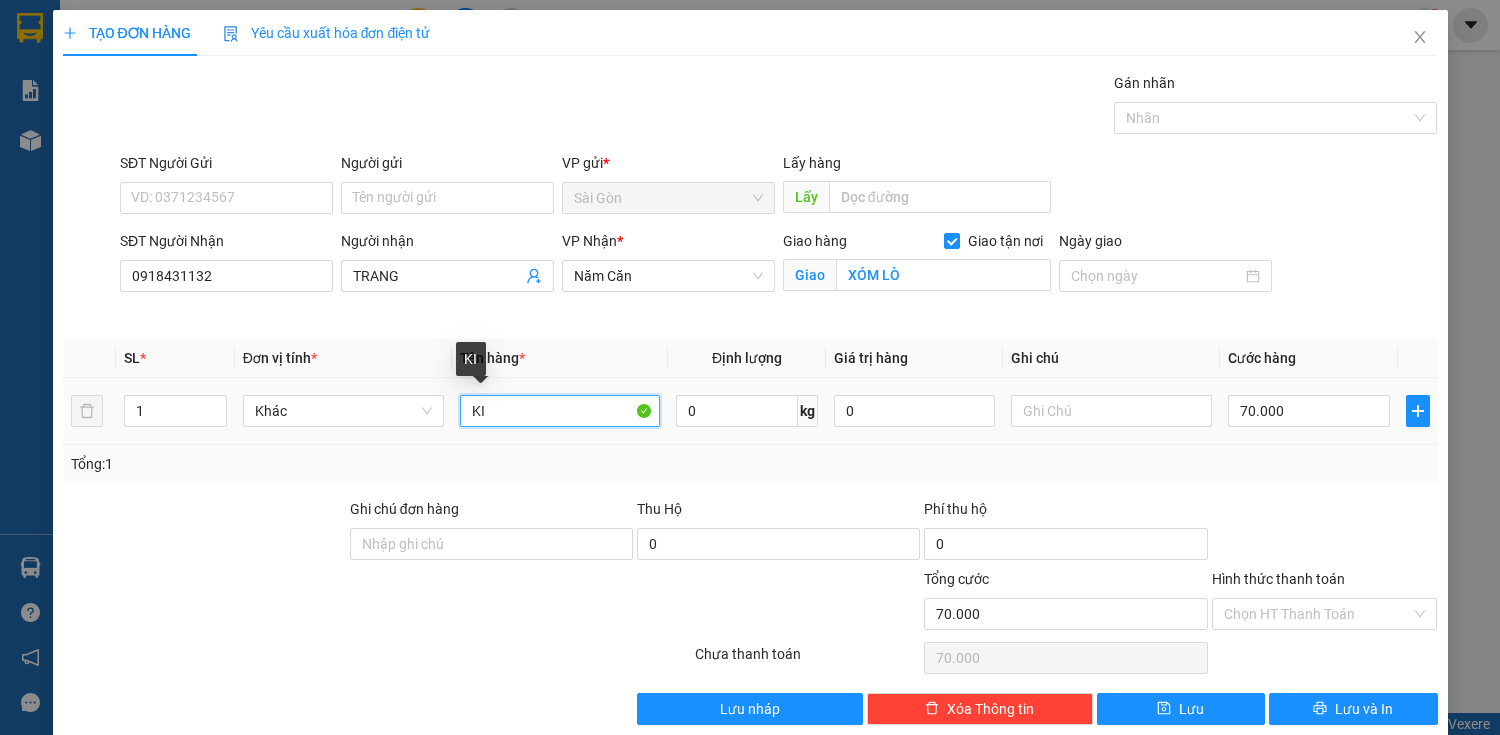 type on "K" 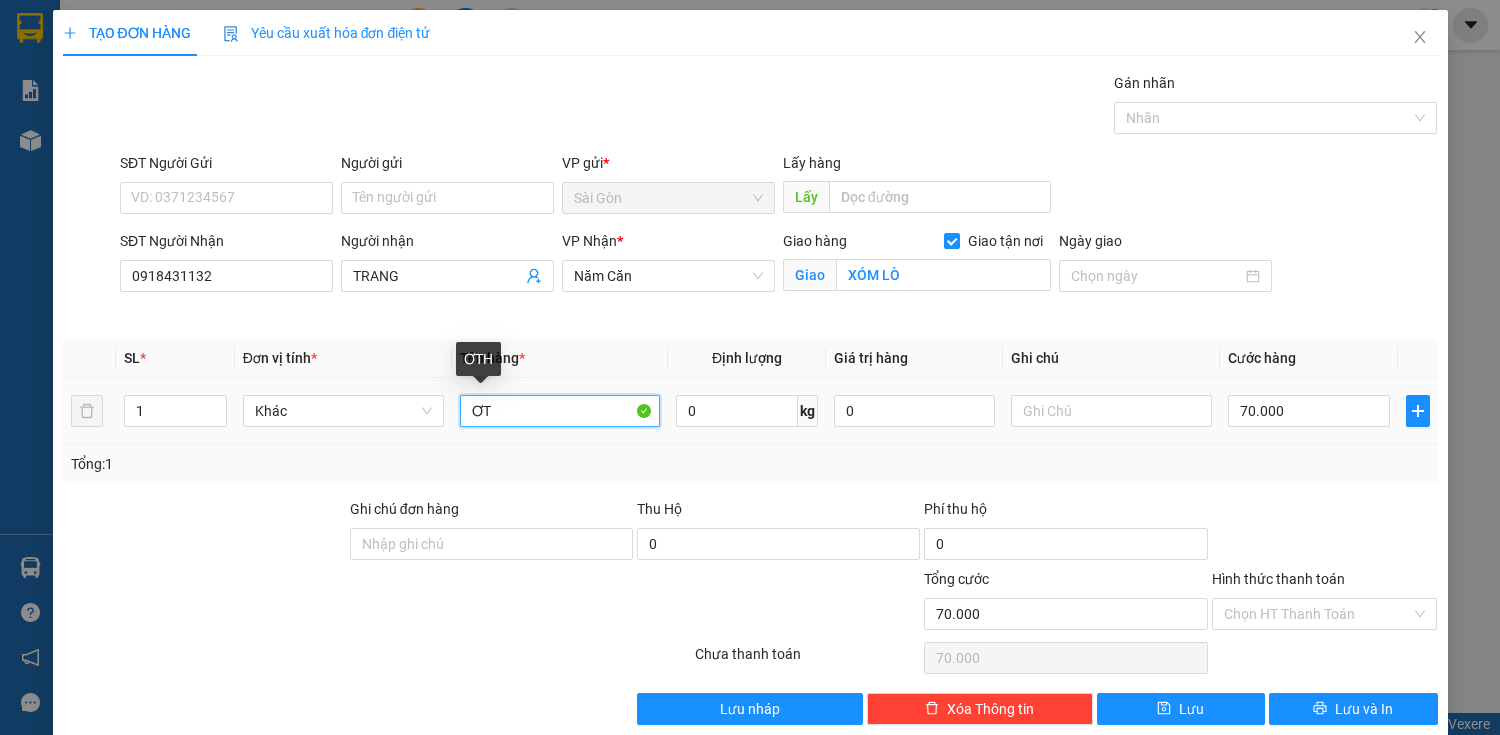 type on "Ơ" 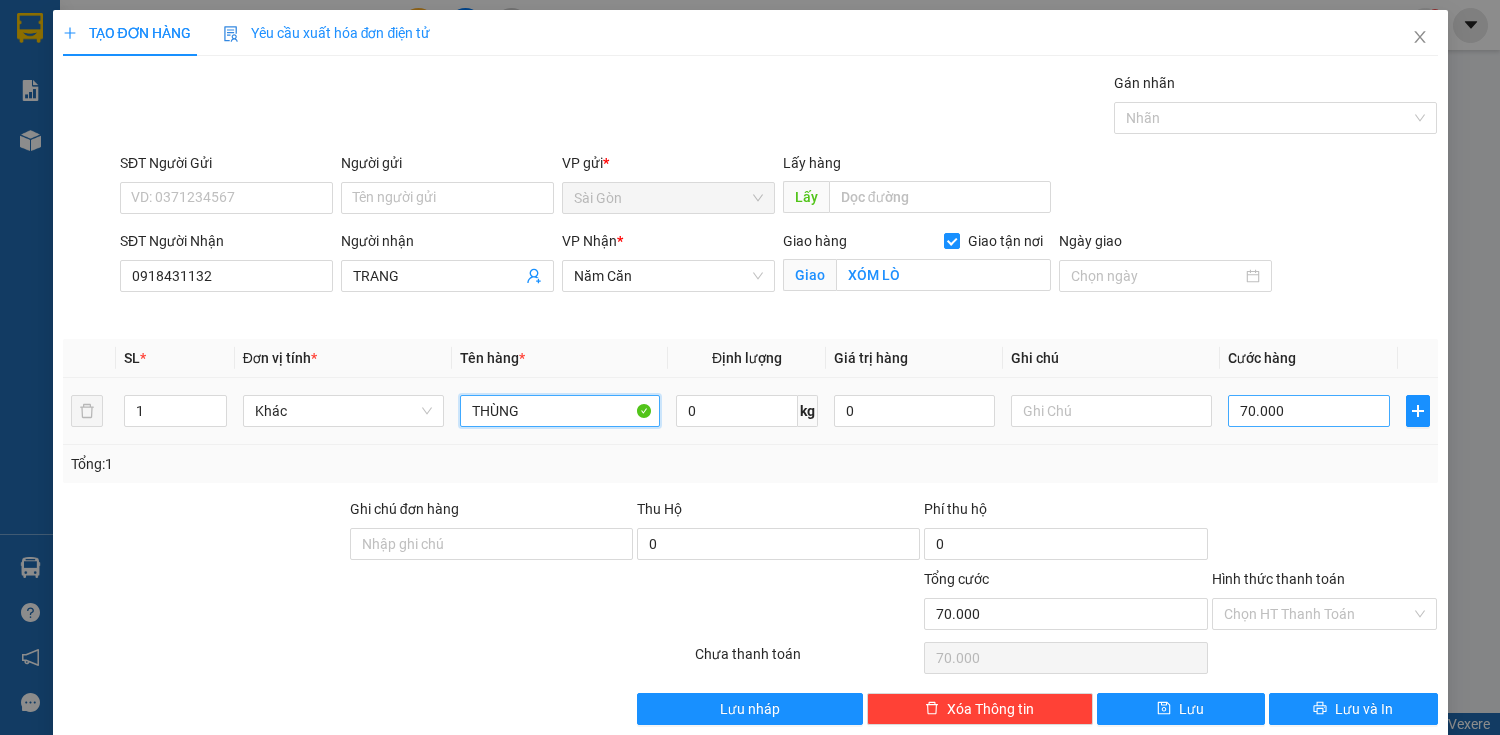 type on "THÙNG" 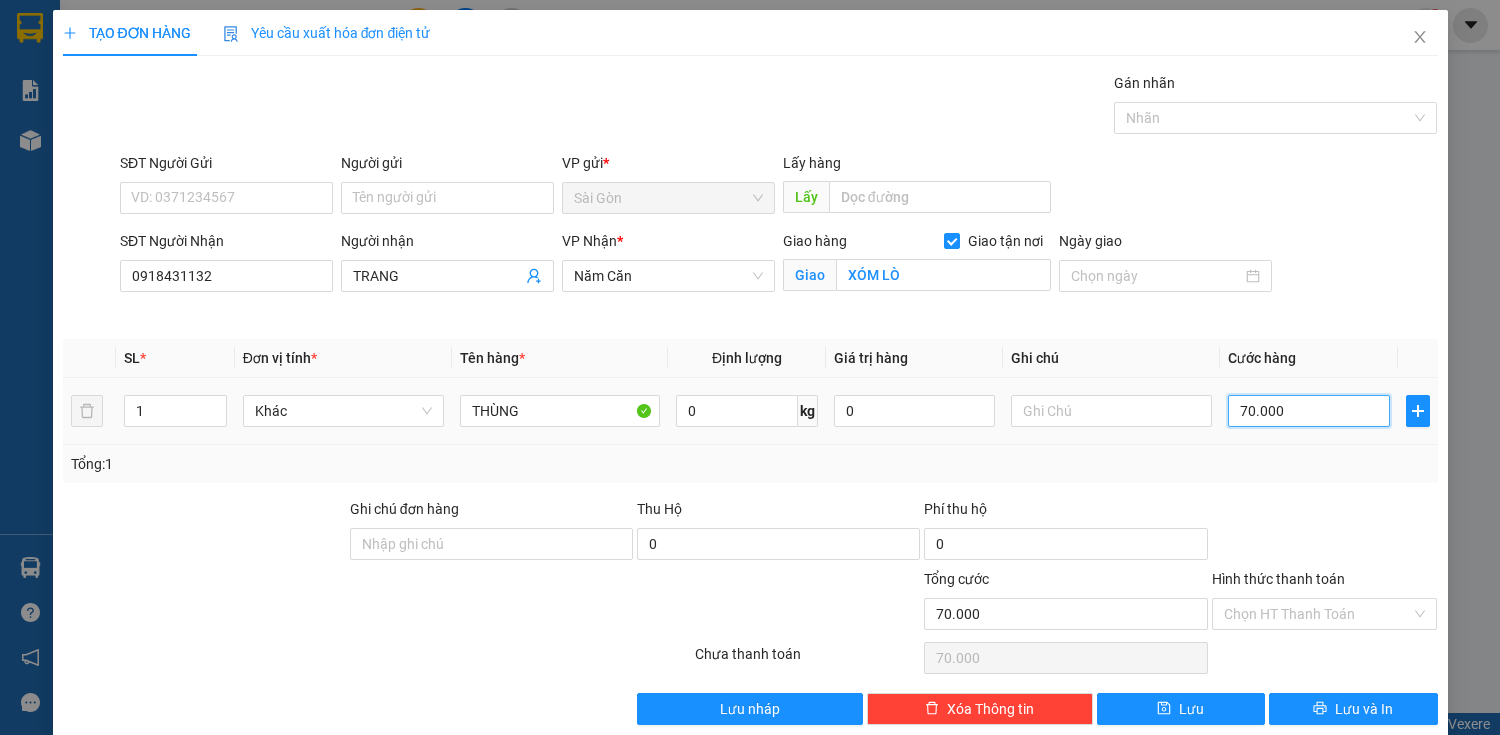 click on "70.000" at bounding box center [1308, 411] 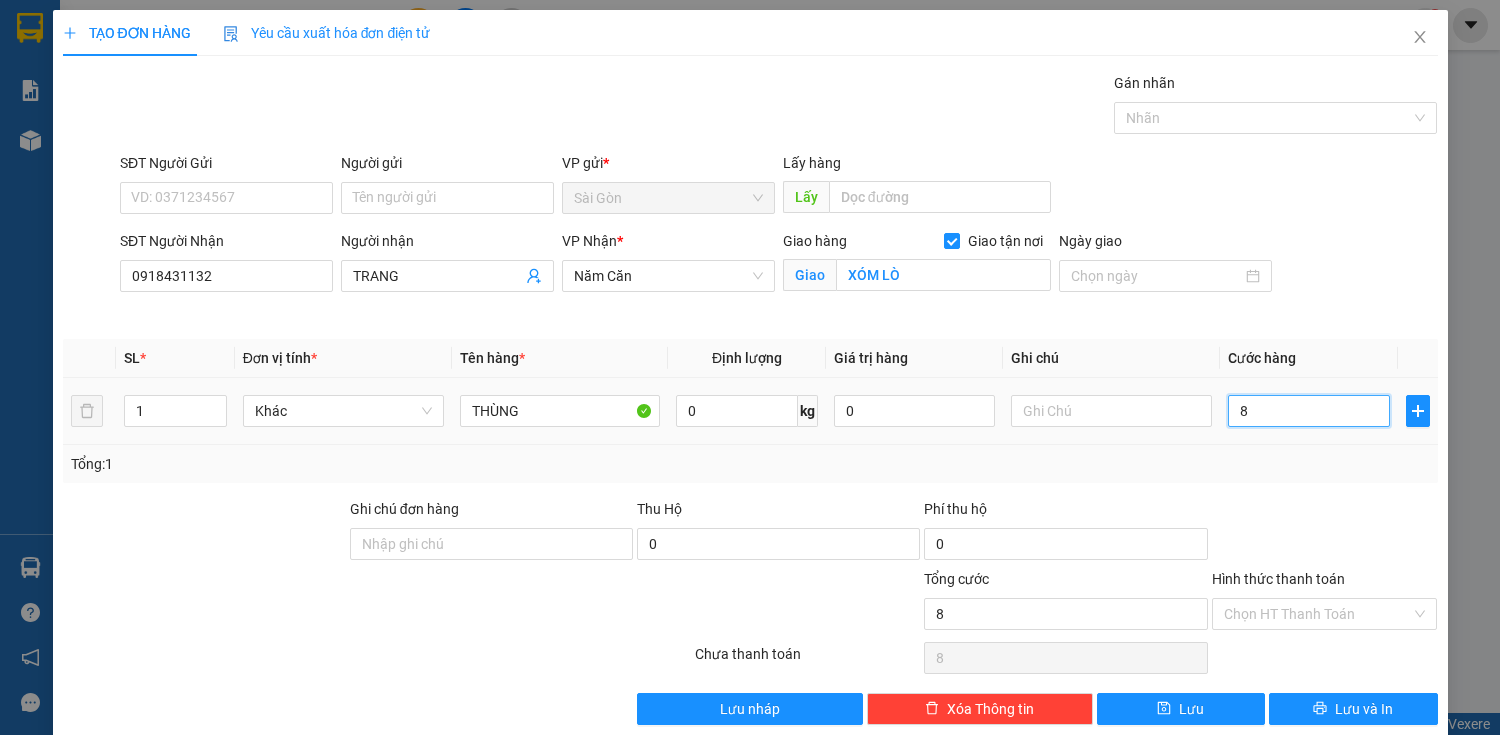 type on "80" 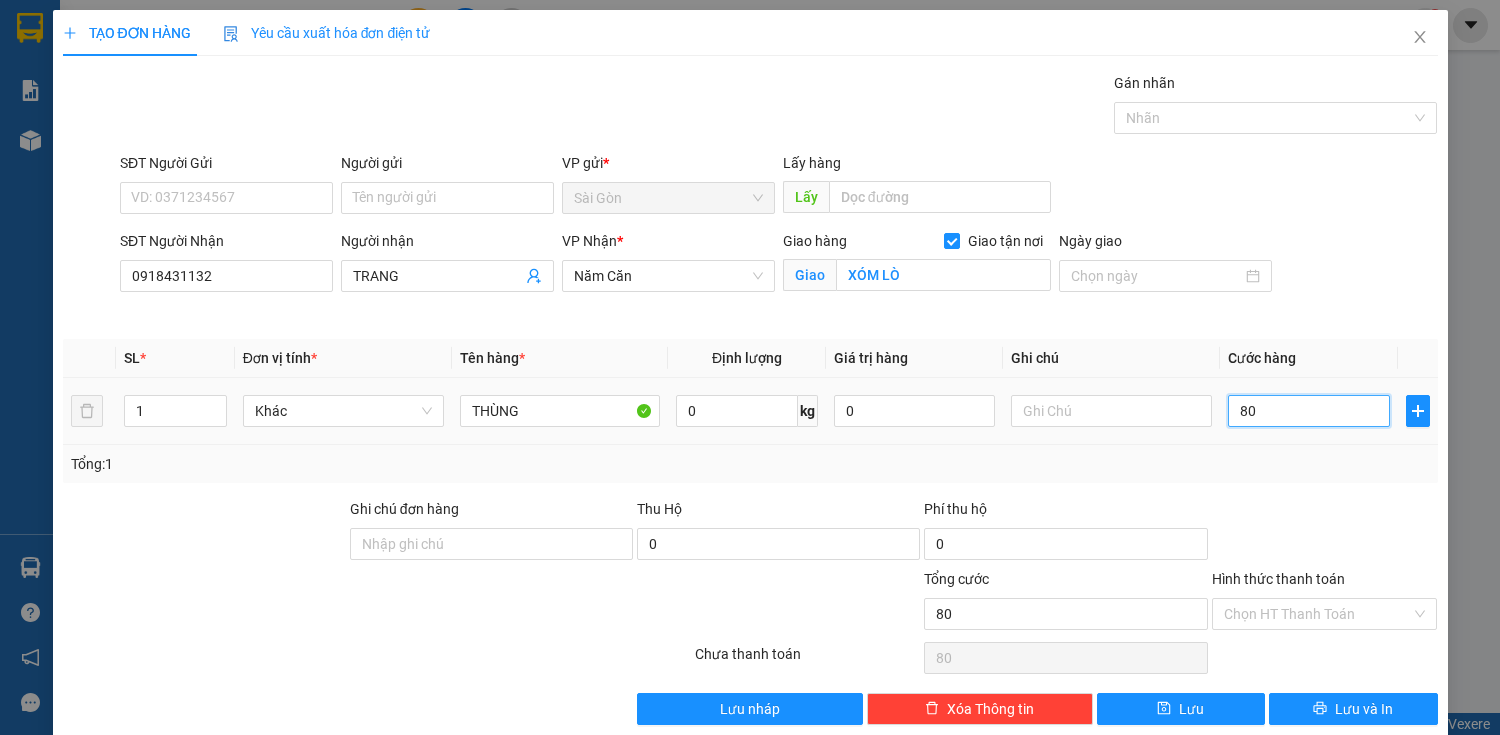 type on "800" 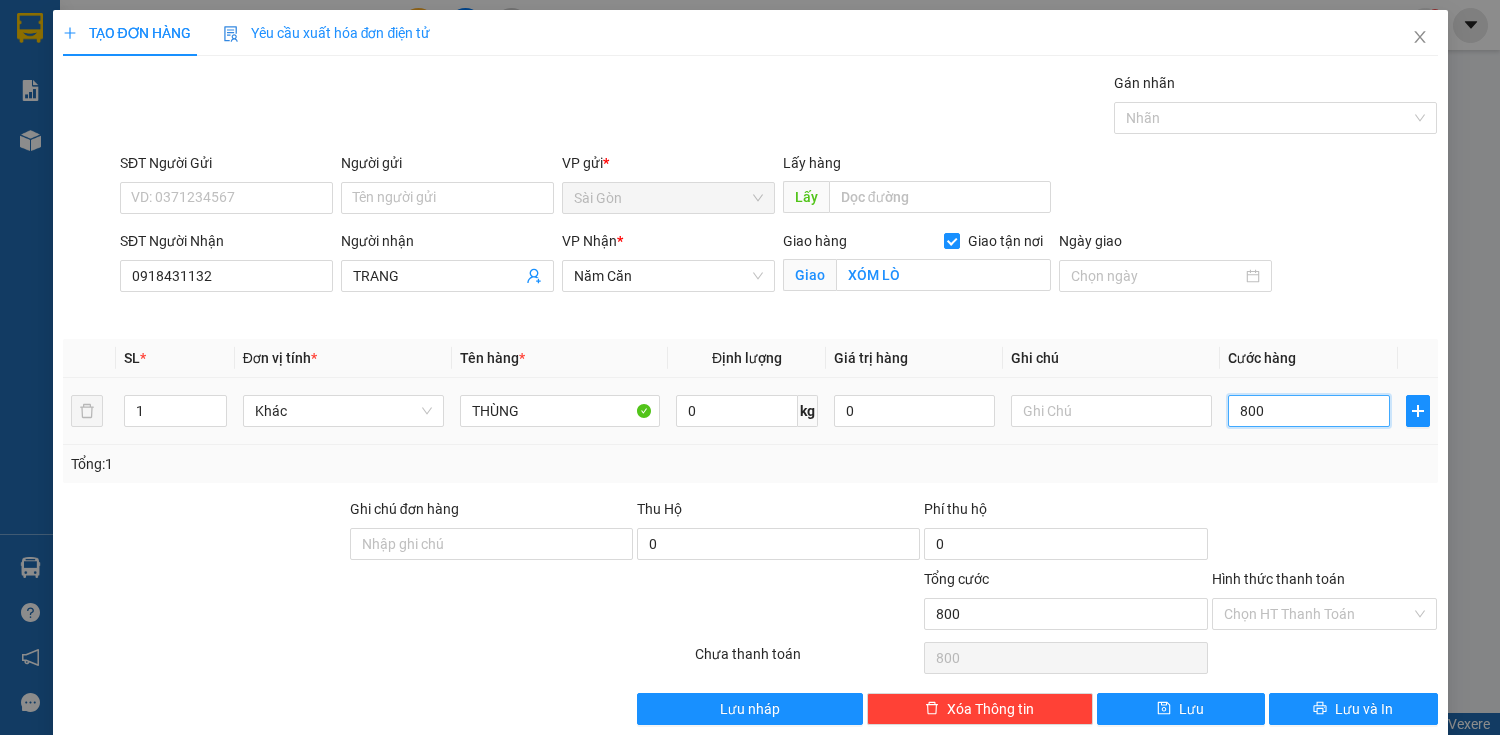 type on "8.000" 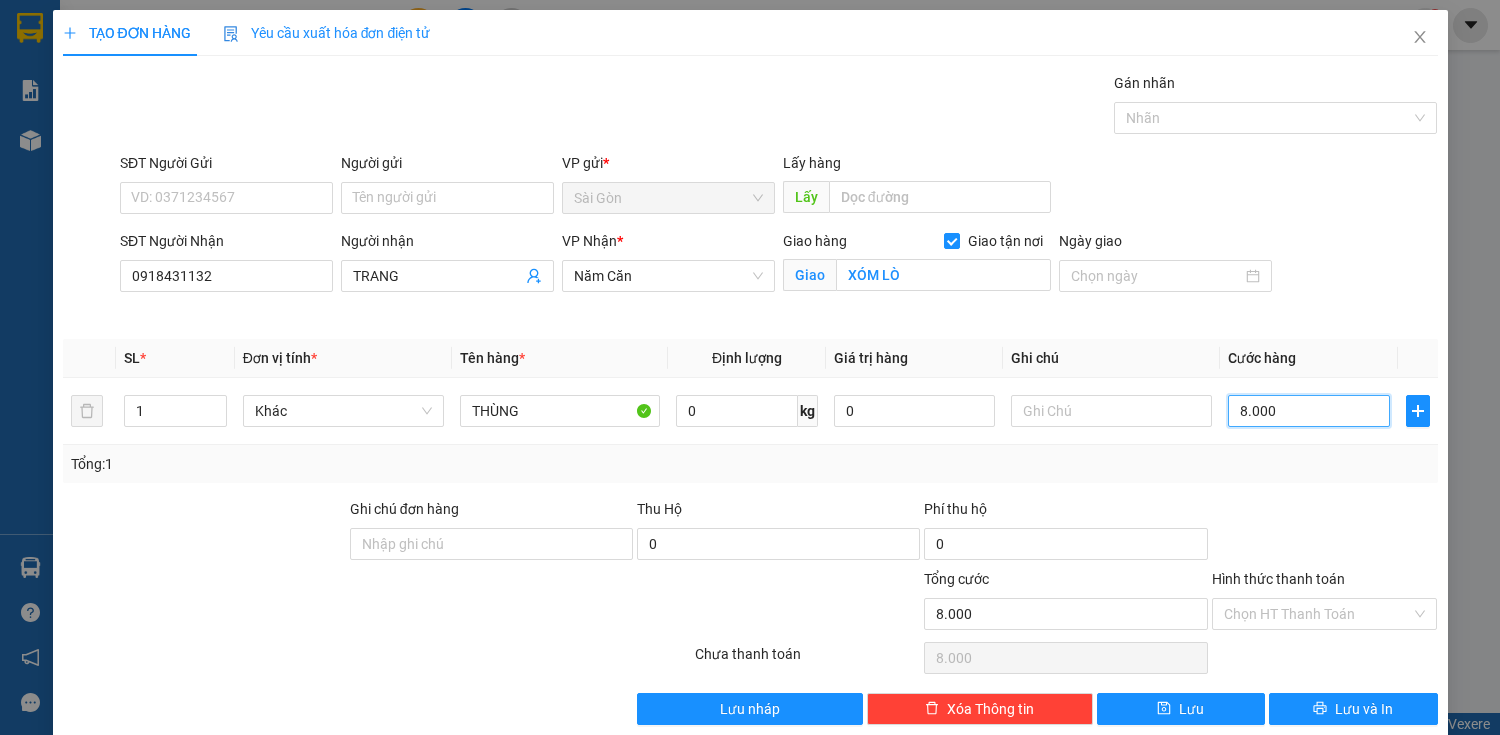 type on "80.000" 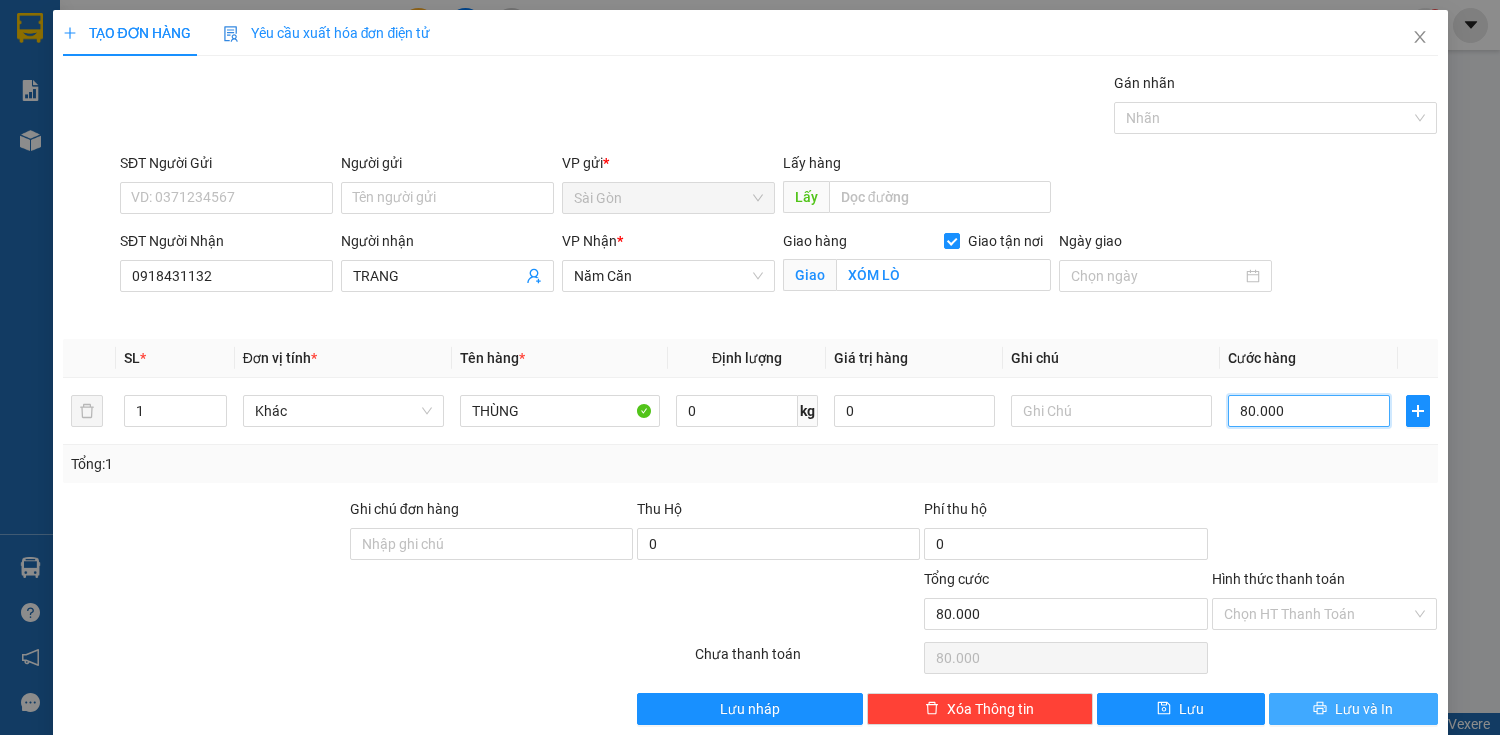 type on "80.000" 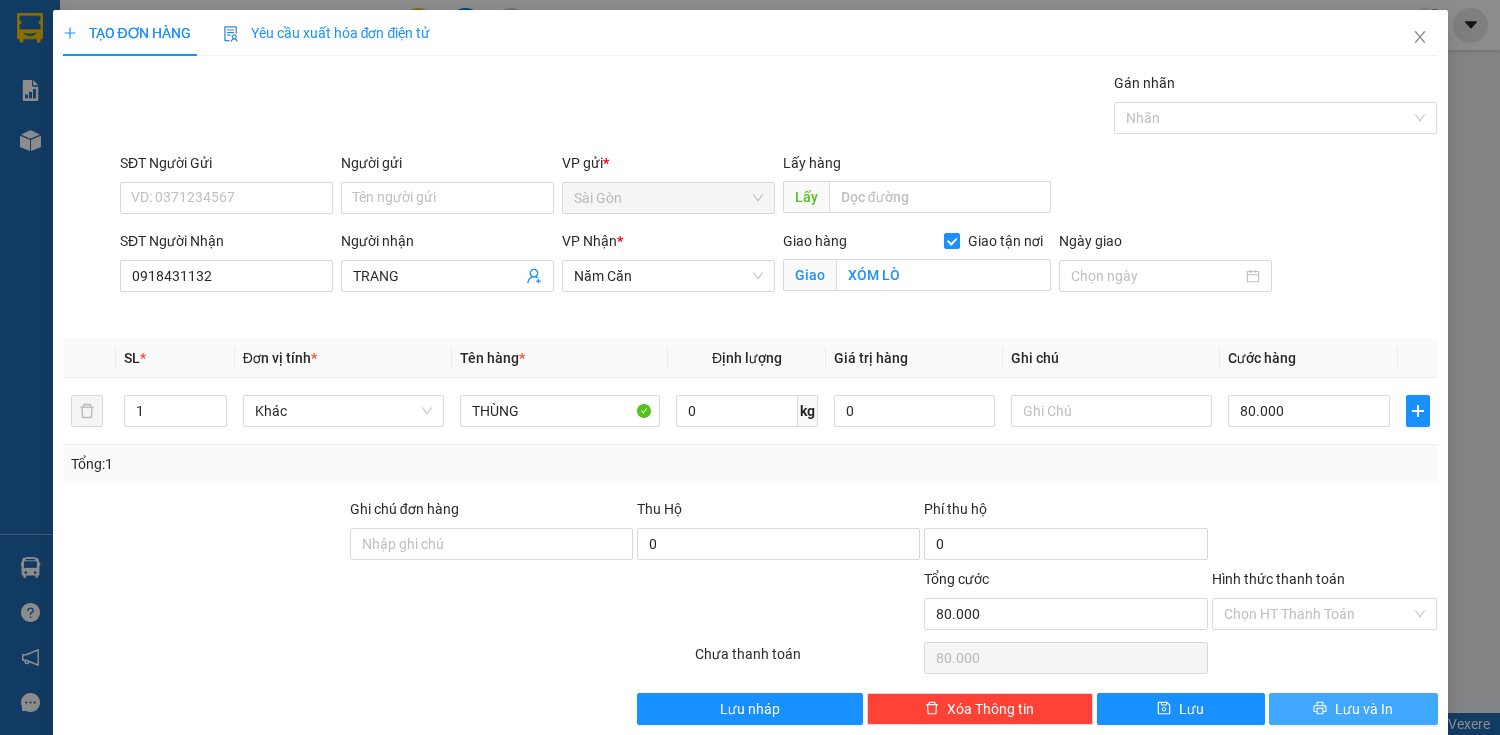 click on "Lưu và In" at bounding box center (1364, 709) 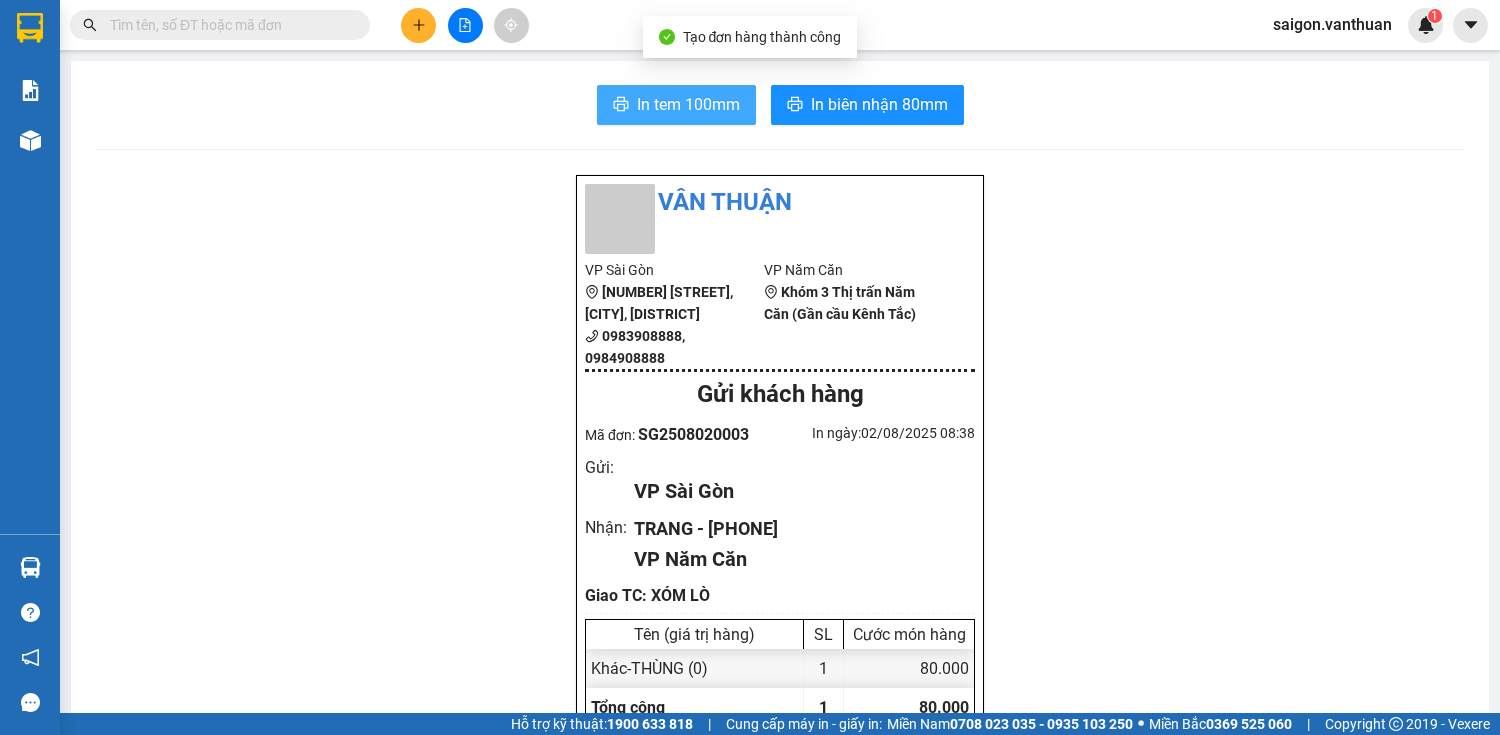 click on "In tem 100mm" at bounding box center (688, 104) 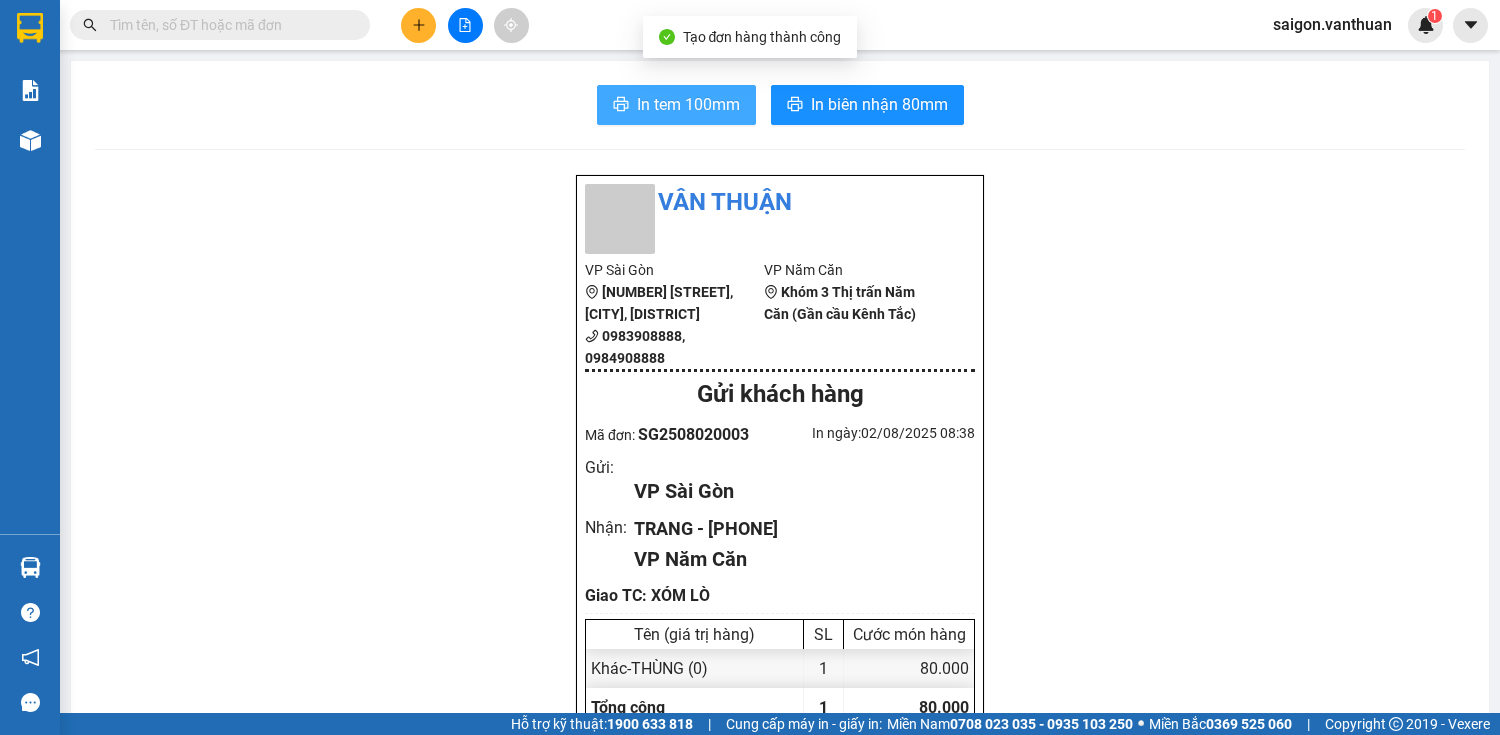 scroll, scrollTop: 0, scrollLeft: 0, axis: both 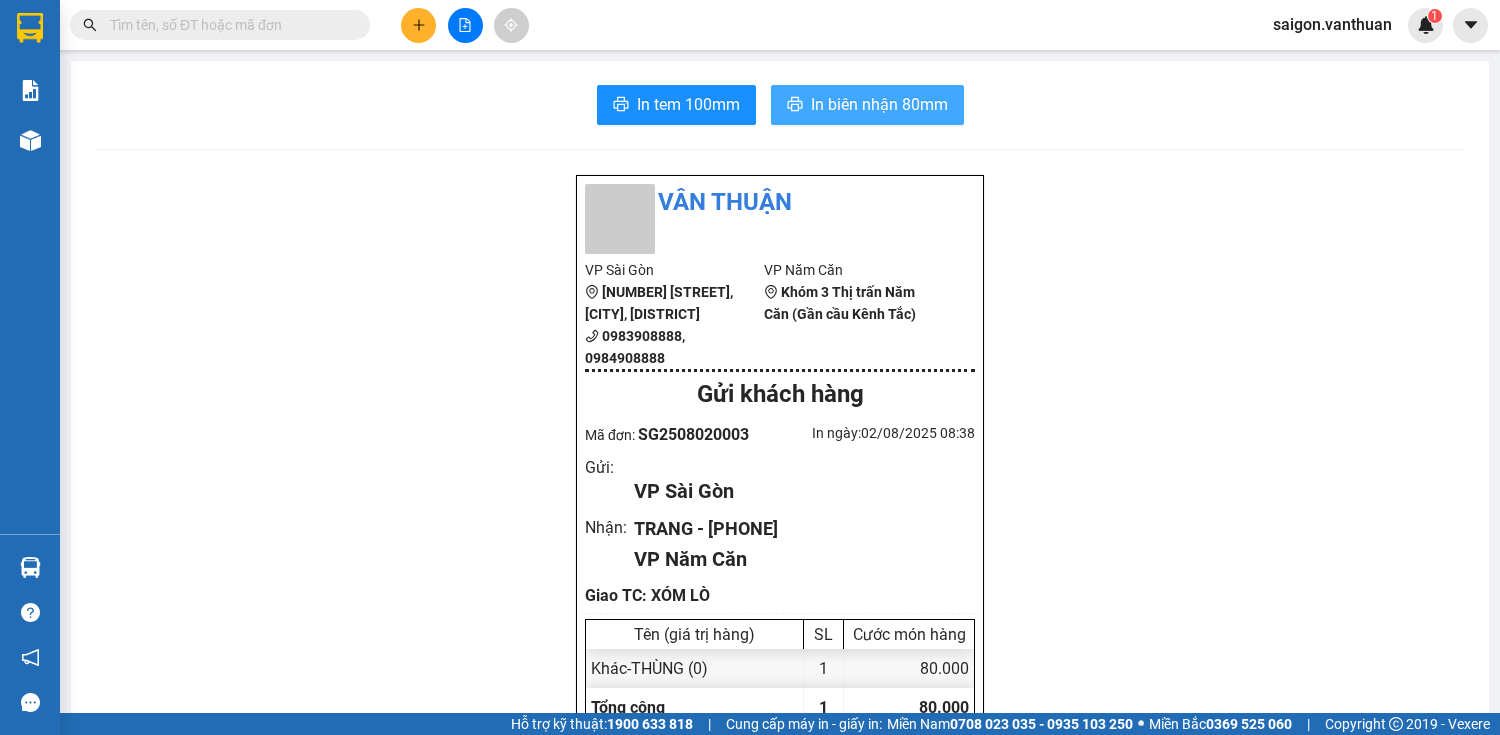 click on "In biên nhận 80mm" at bounding box center [867, 105] 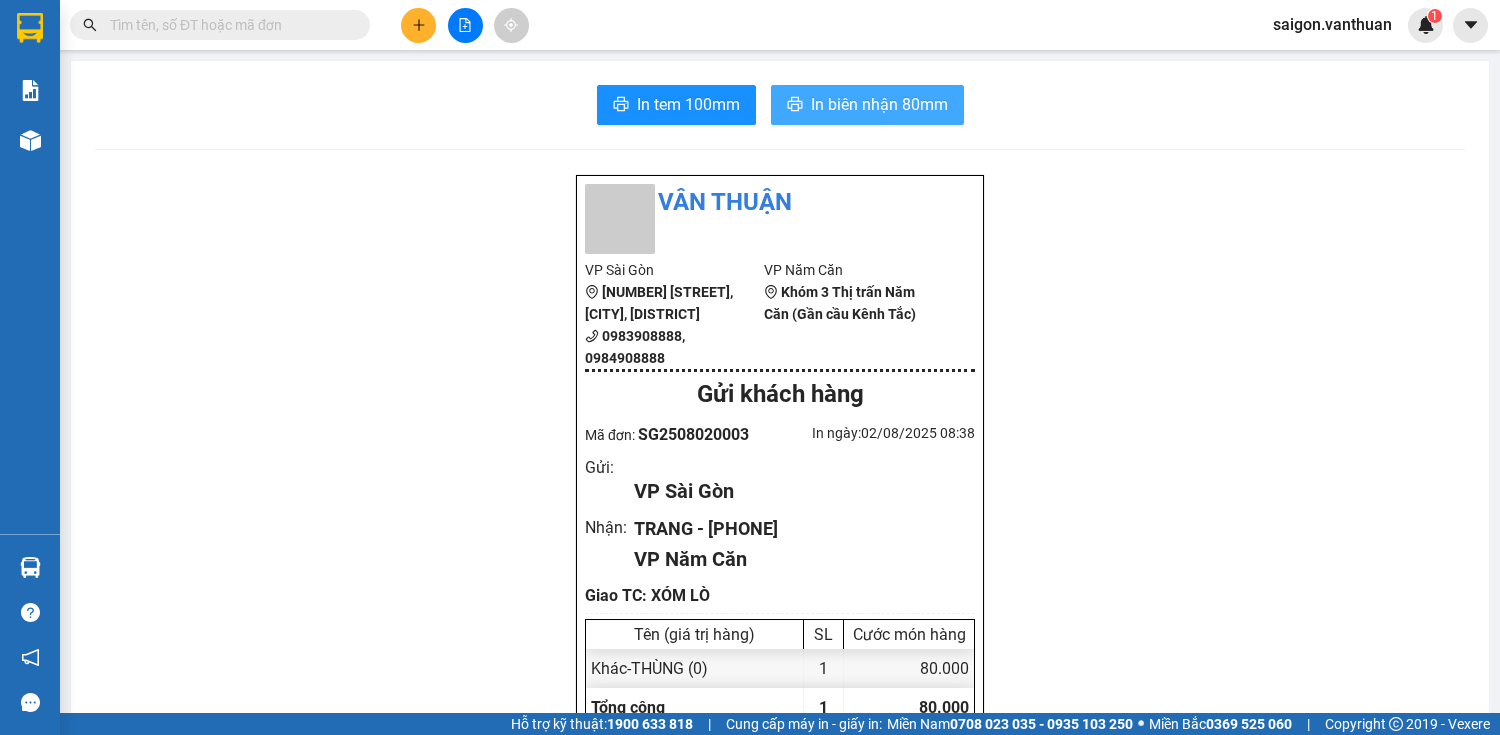 scroll, scrollTop: 0, scrollLeft: 0, axis: both 